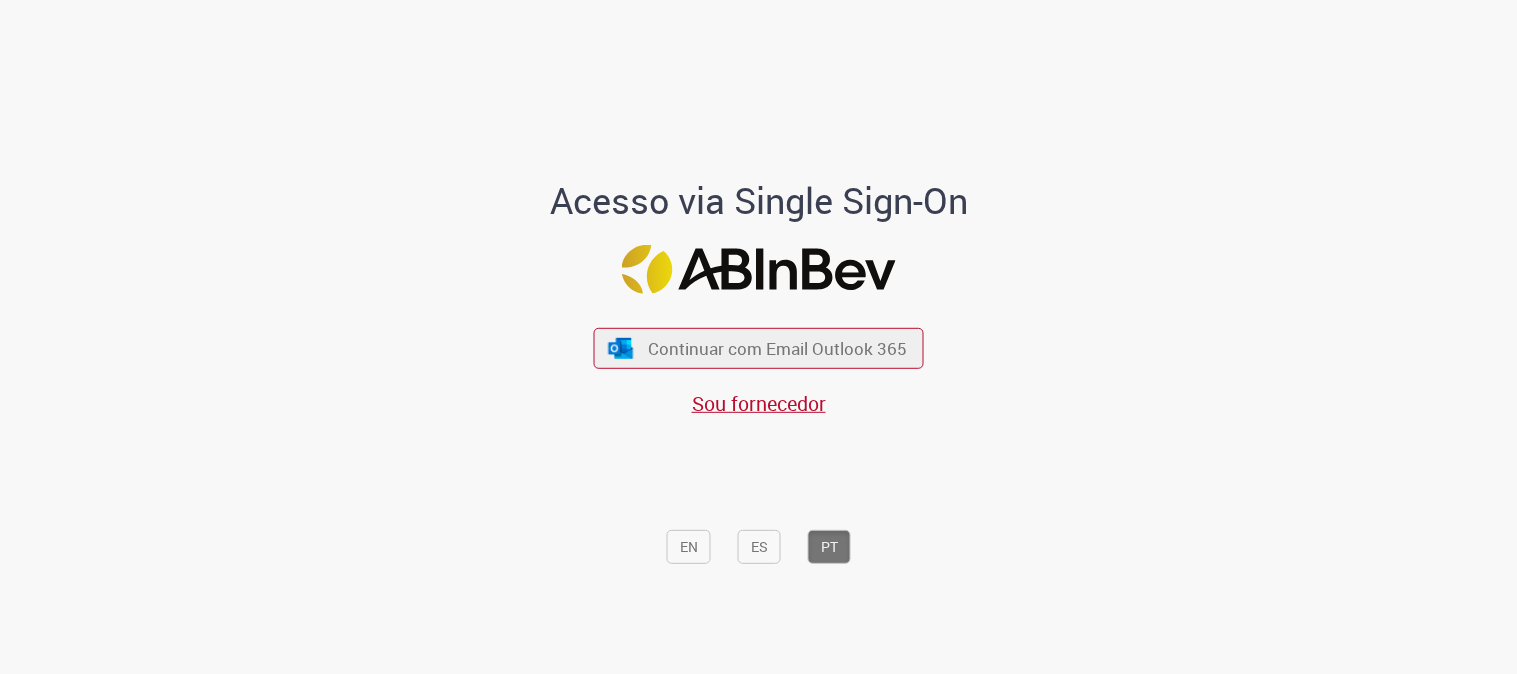 scroll, scrollTop: 0, scrollLeft: 0, axis: both 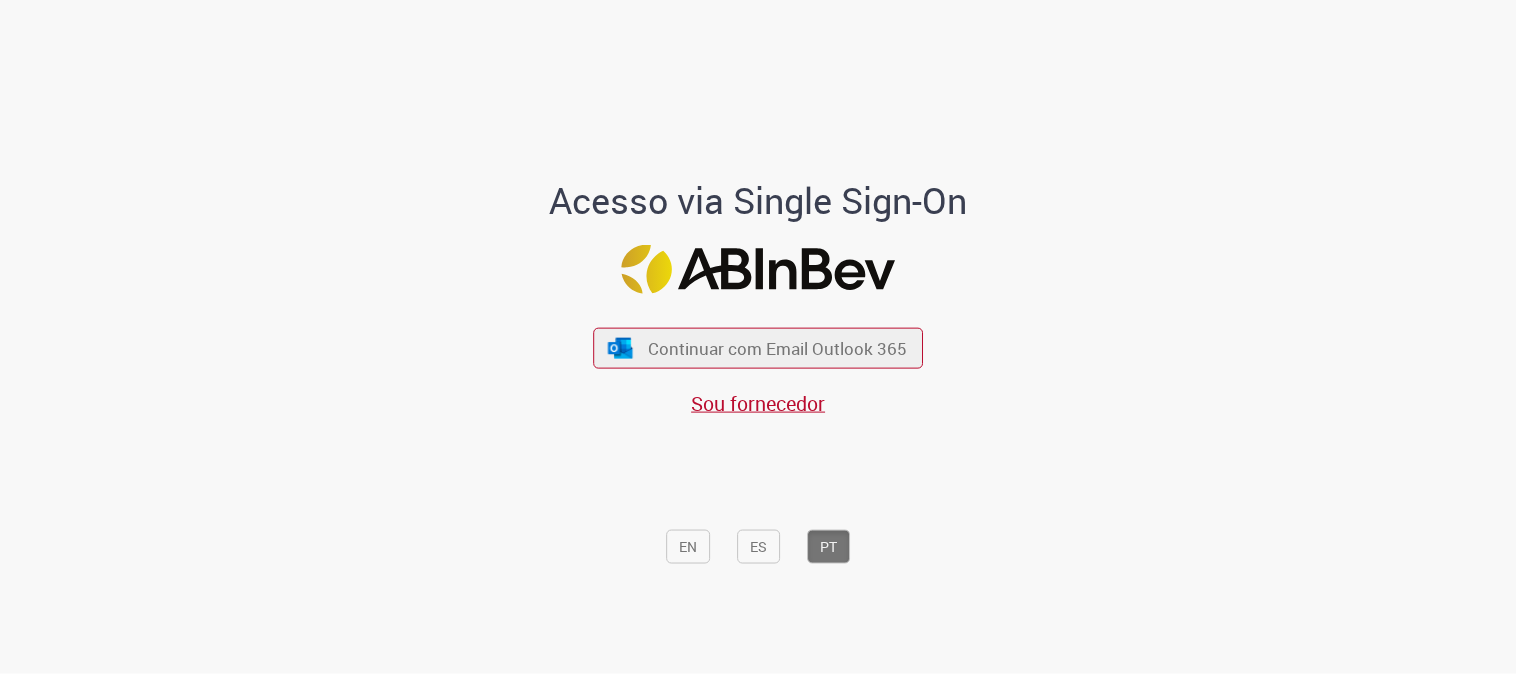 click on "Continuar com Email Outlook 365
Sou fornecedor" at bounding box center (759, 362) 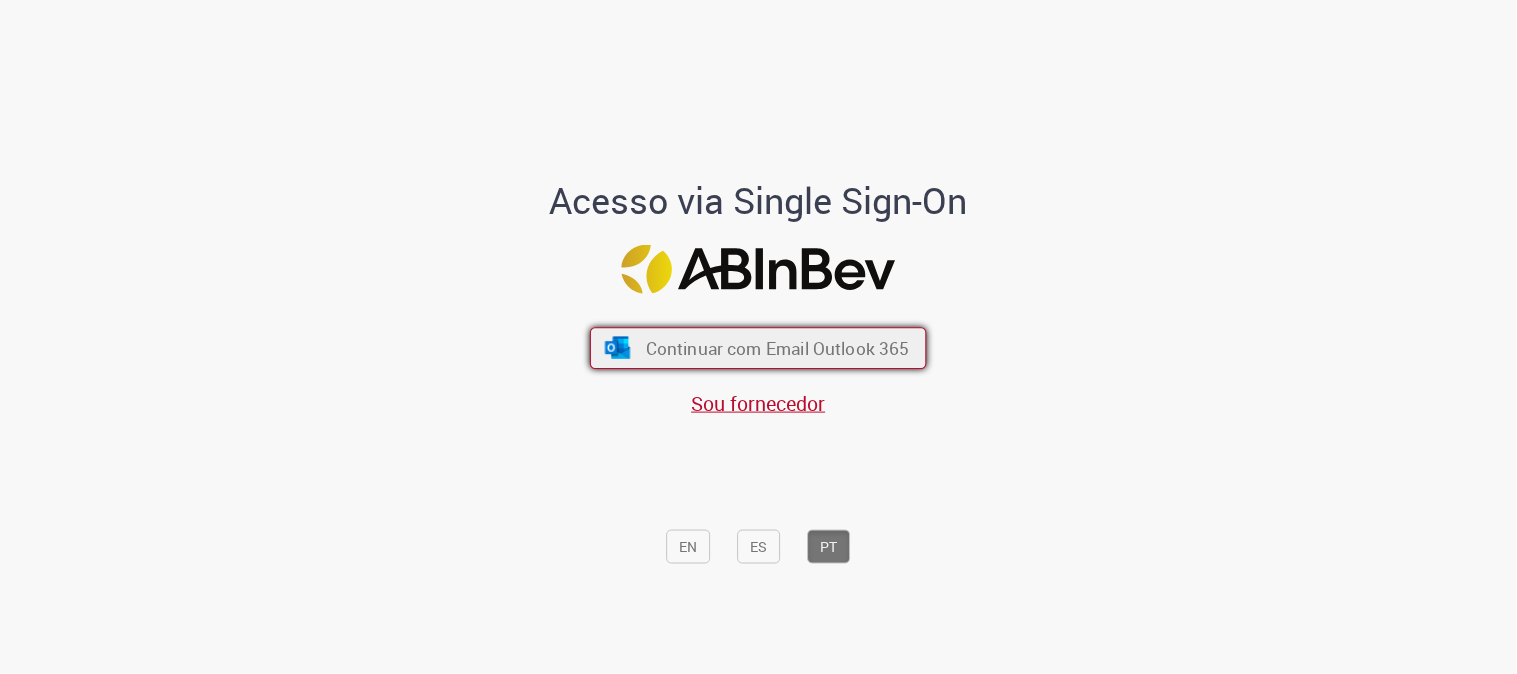 click on "Continuar com Email Outlook 365" at bounding box center (778, 348) 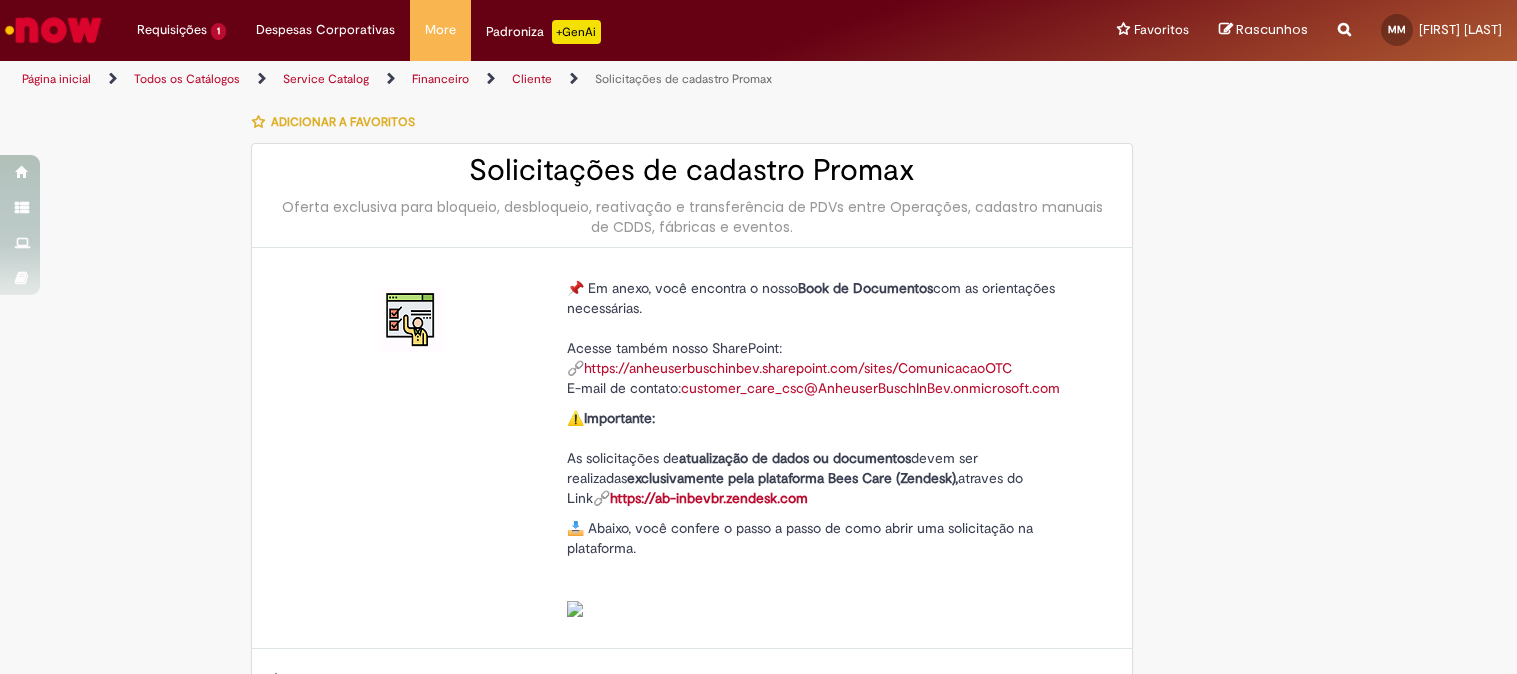 scroll, scrollTop: 0, scrollLeft: 0, axis: both 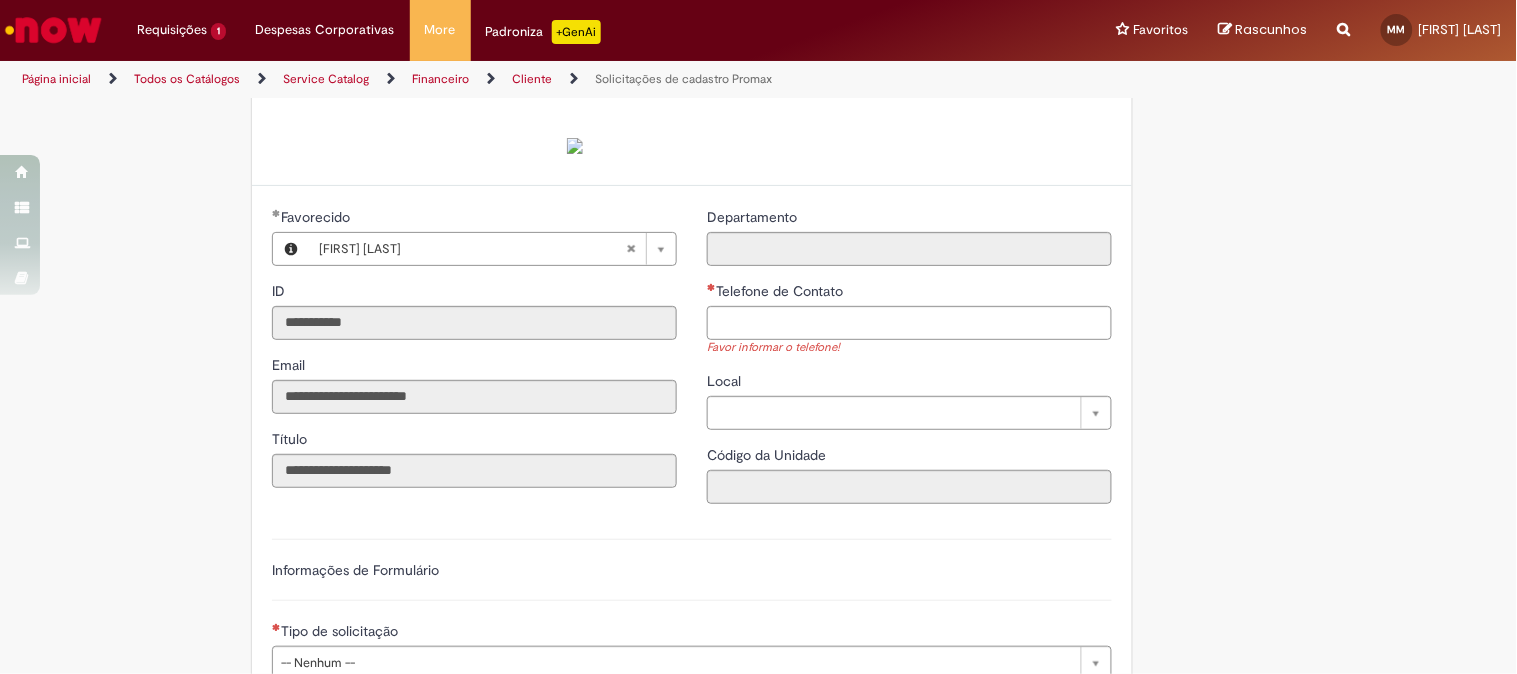 click on "Telefone de Contato" at bounding box center [909, 293] 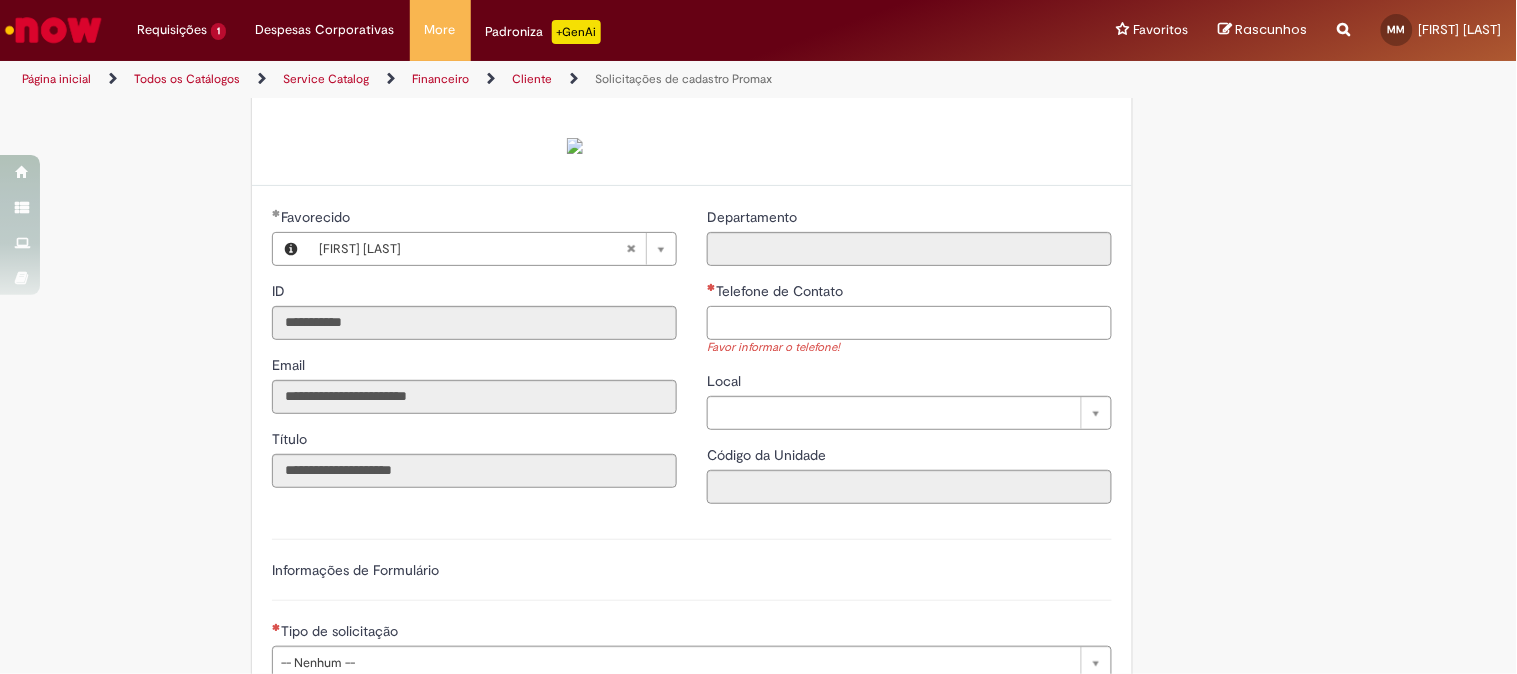 click on "Telefone de Contato" at bounding box center (909, 323) 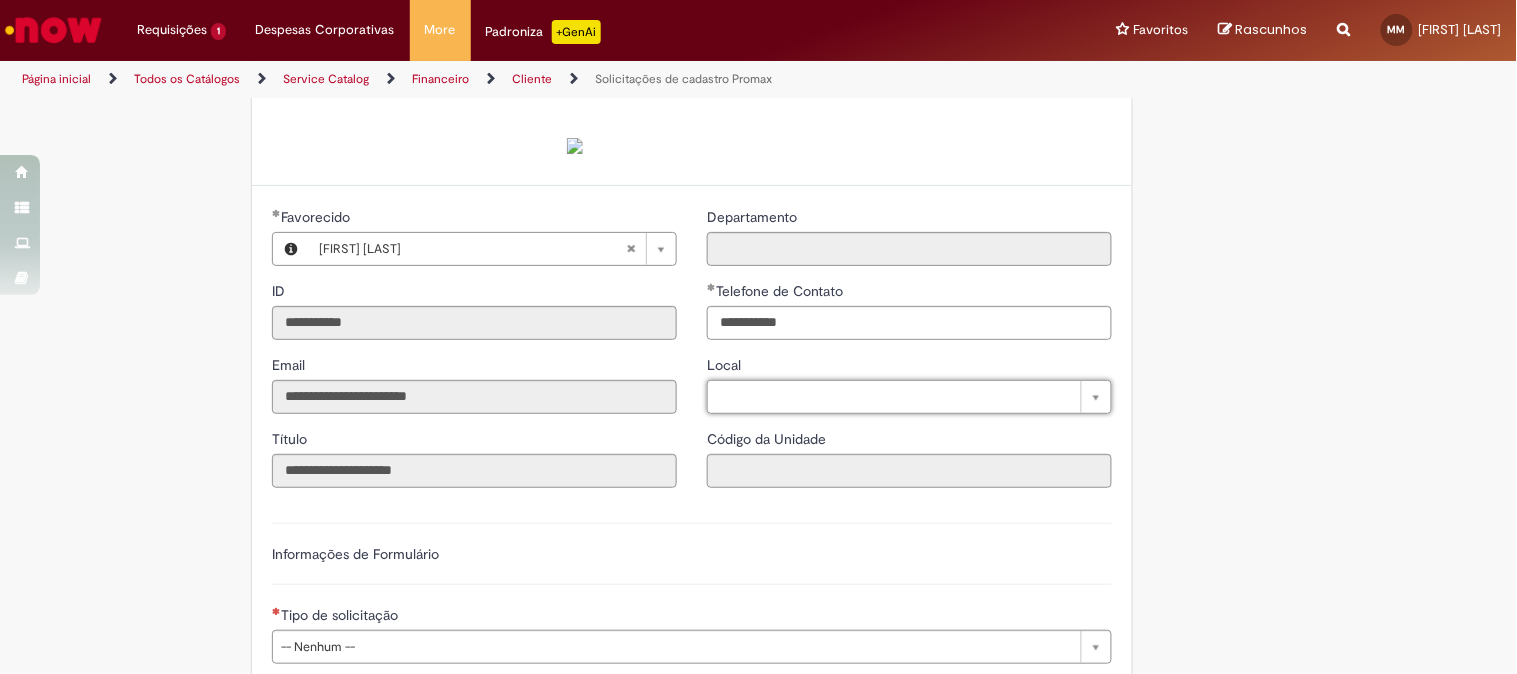 type on "**********" 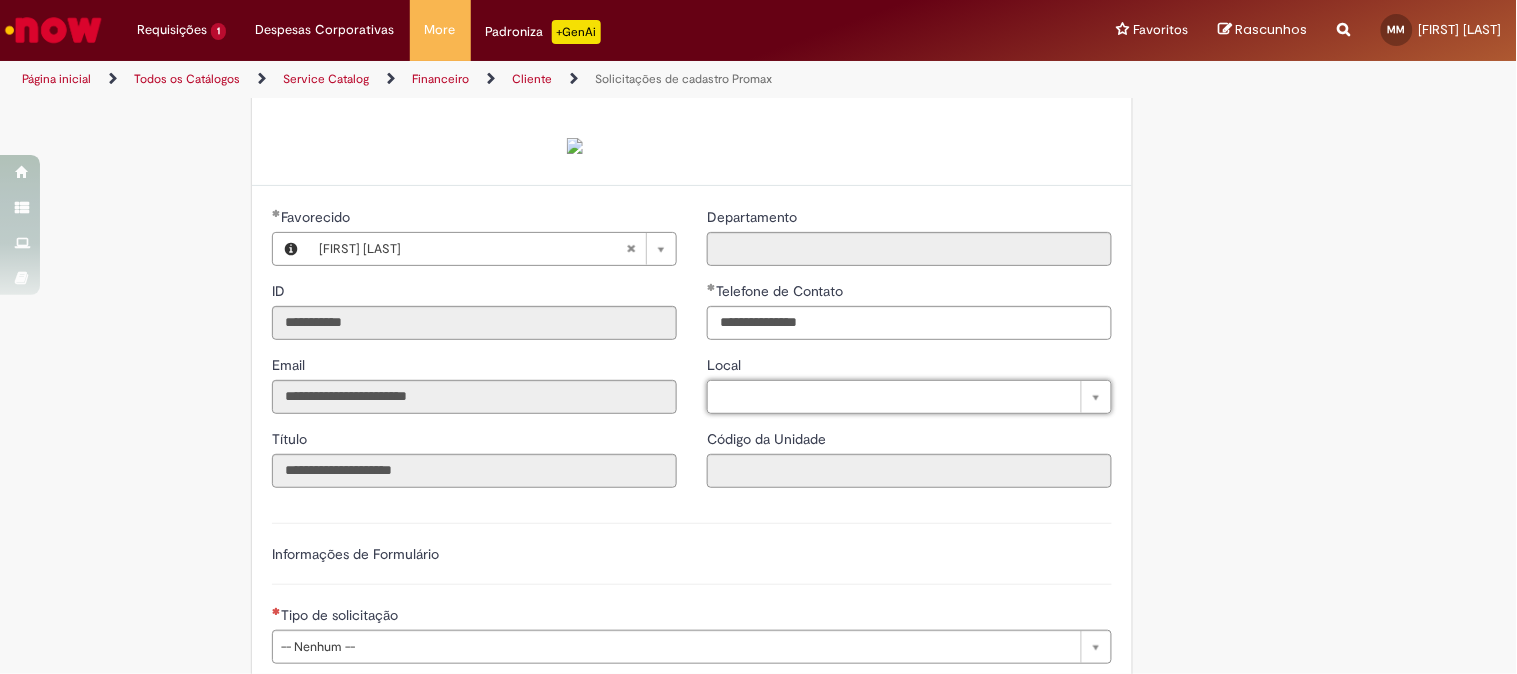 scroll, scrollTop: 833, scrollLeft: 0, axis: vertical 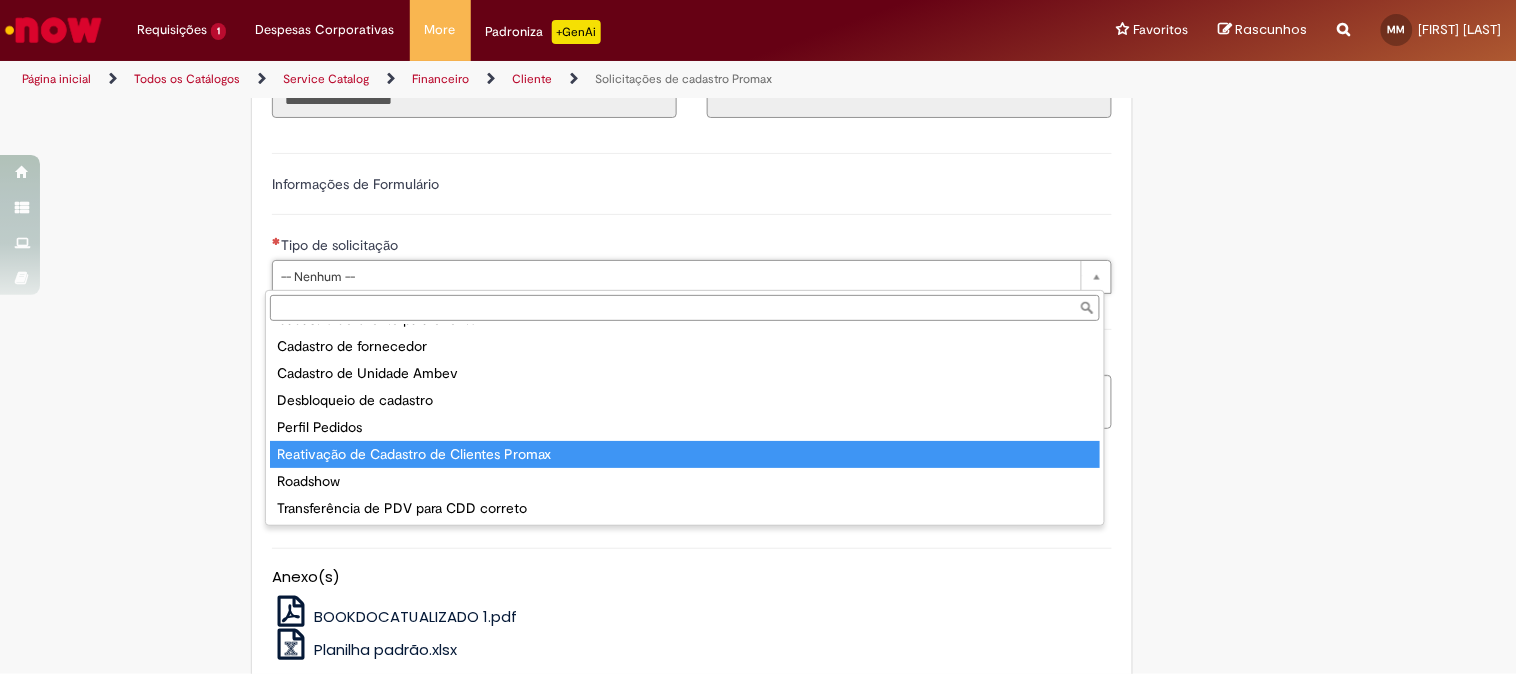 type on "**********" 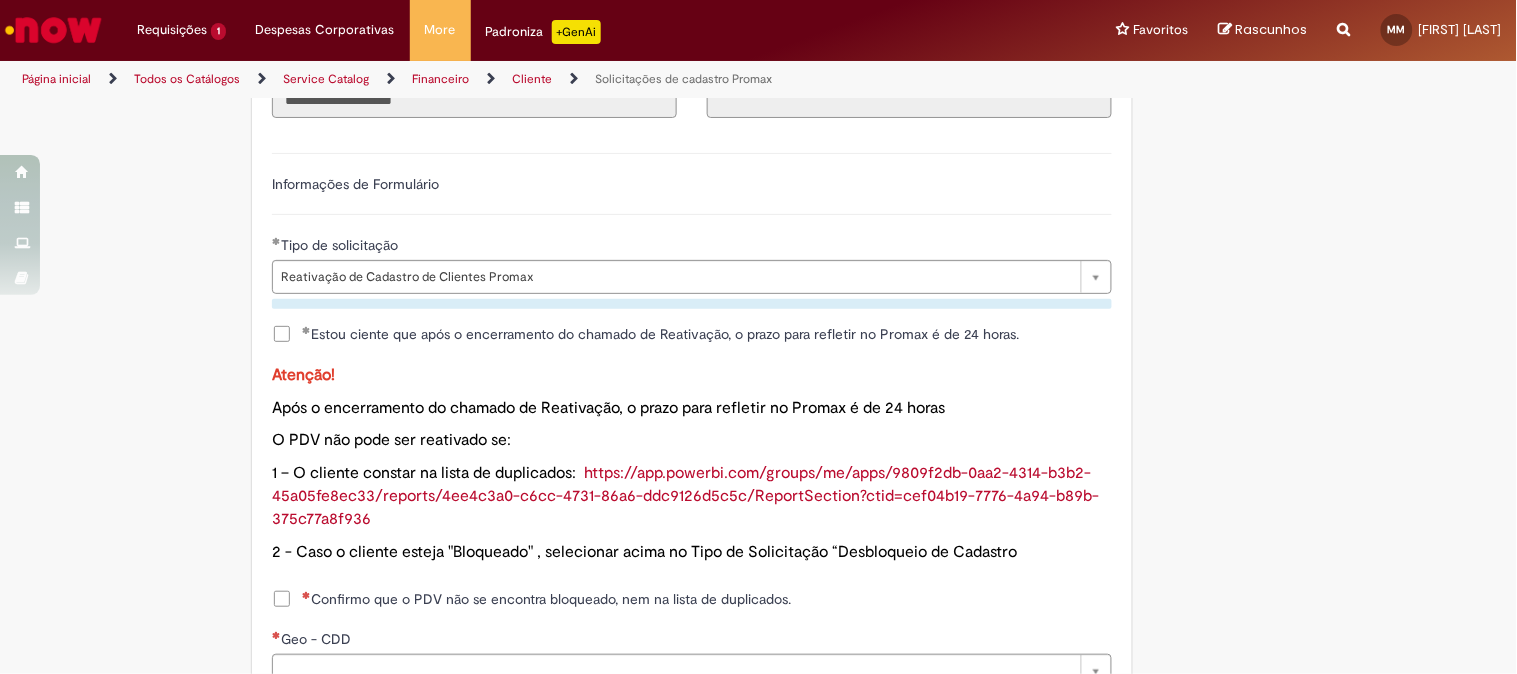 scroll, scrollTop: 1203, scrollLeft: 0, axis: vertical 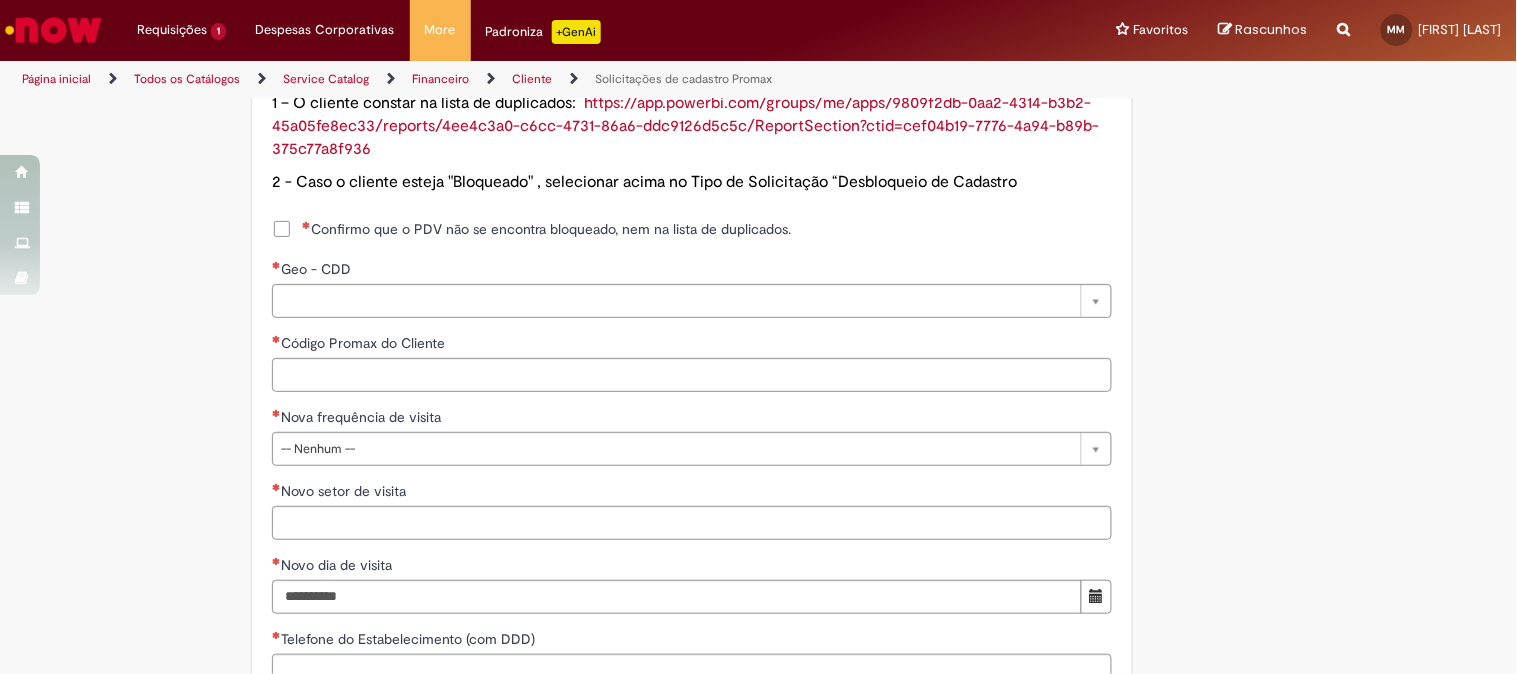 click on "Confirmo que o PDV não se encontra bloqueado, nem na lista de duplicados." at bounding box center [531, 229] 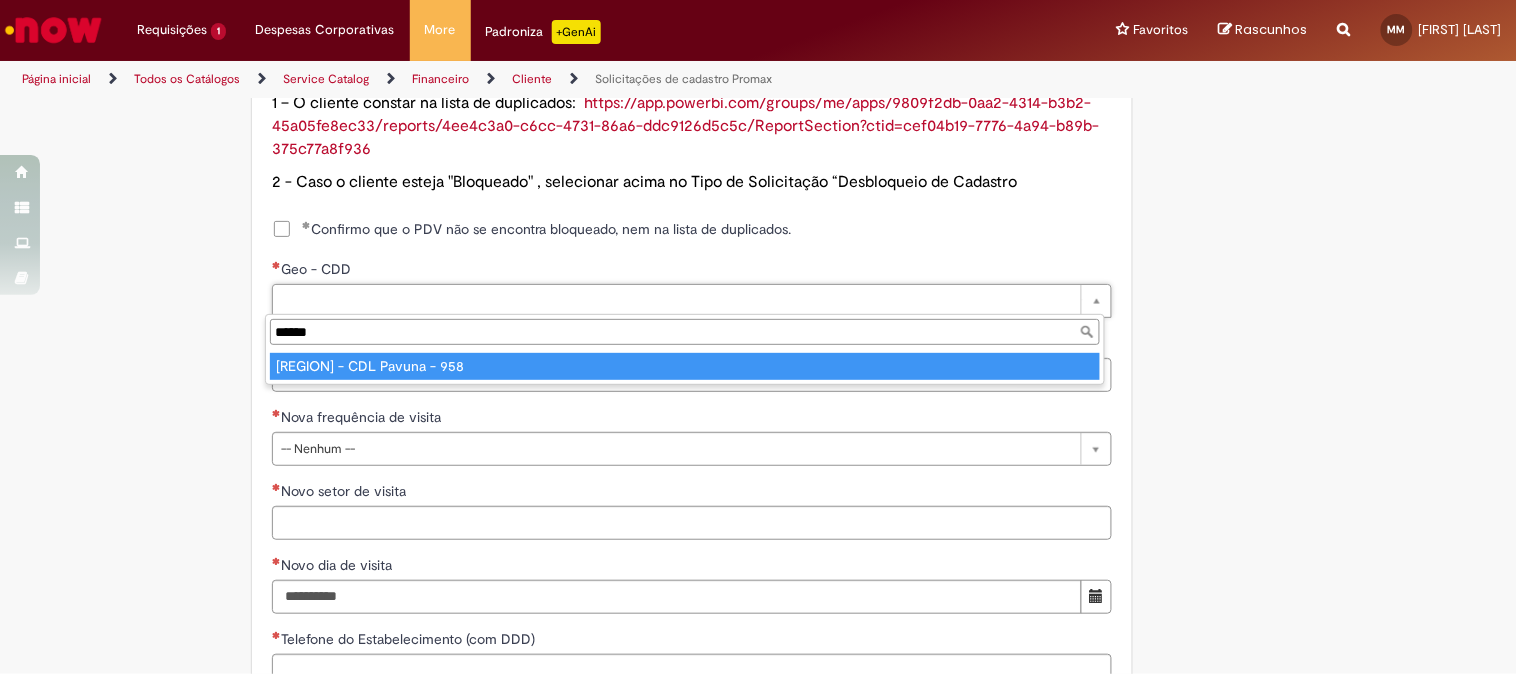 type on "******" 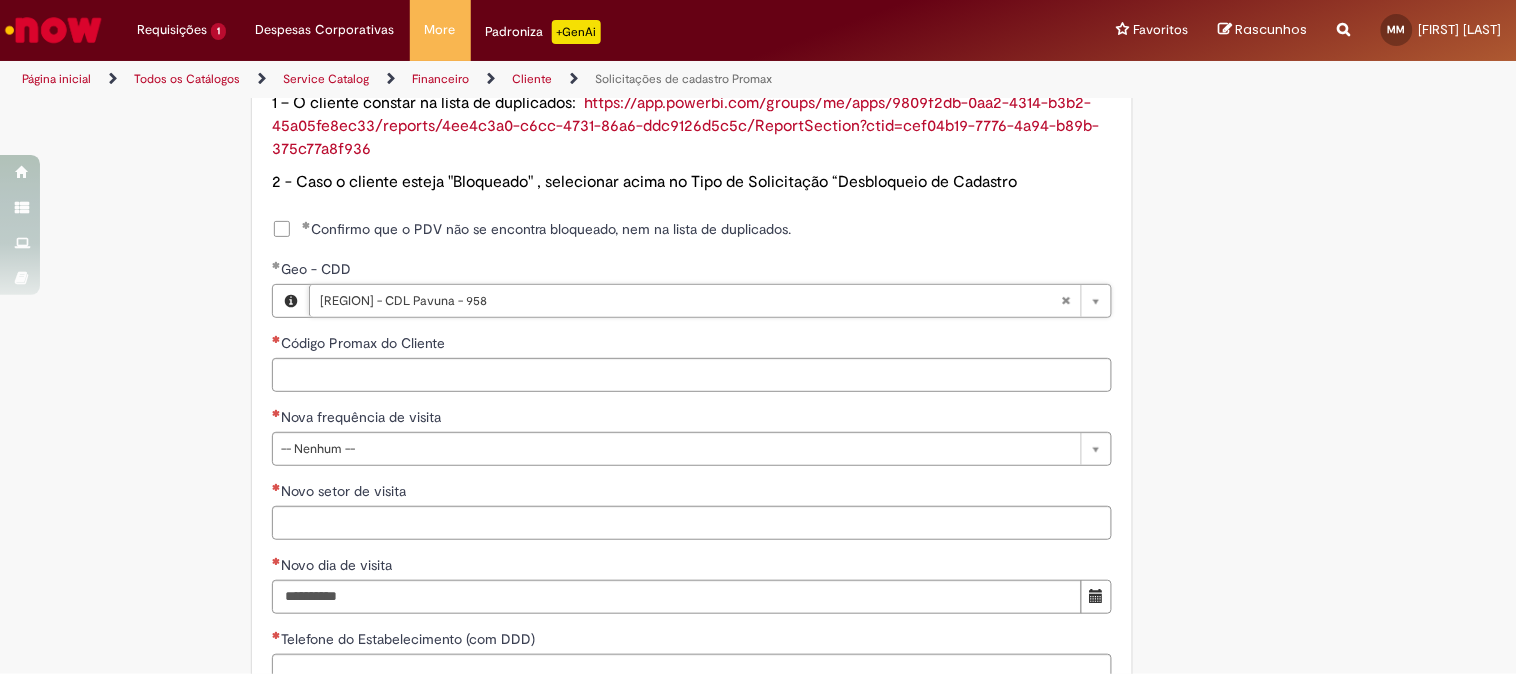 click on "Código Promax do Cliente" at bounding box center [692, 345] 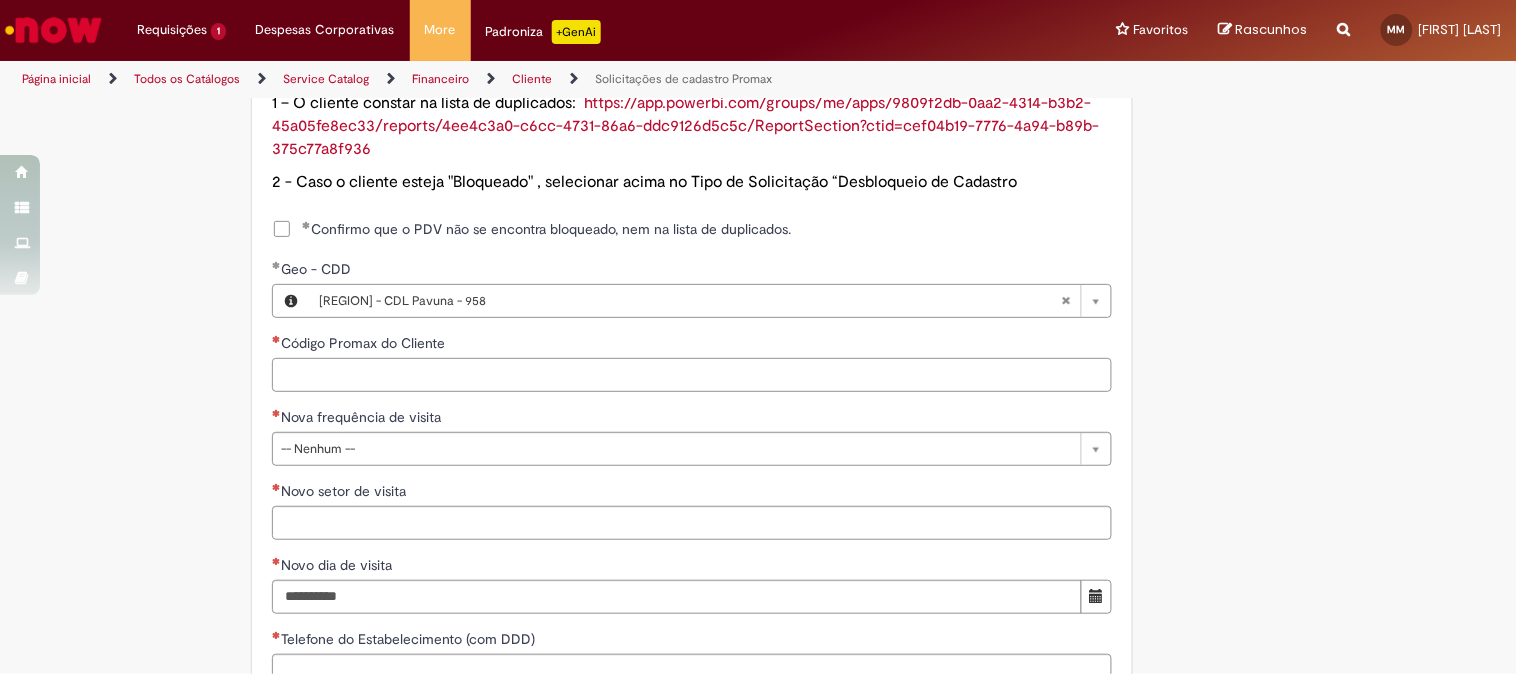 drag, startPoint x: 370, startPoint y: 372, endPoint x: 347, endPoint y: 310, distance: 66.12866 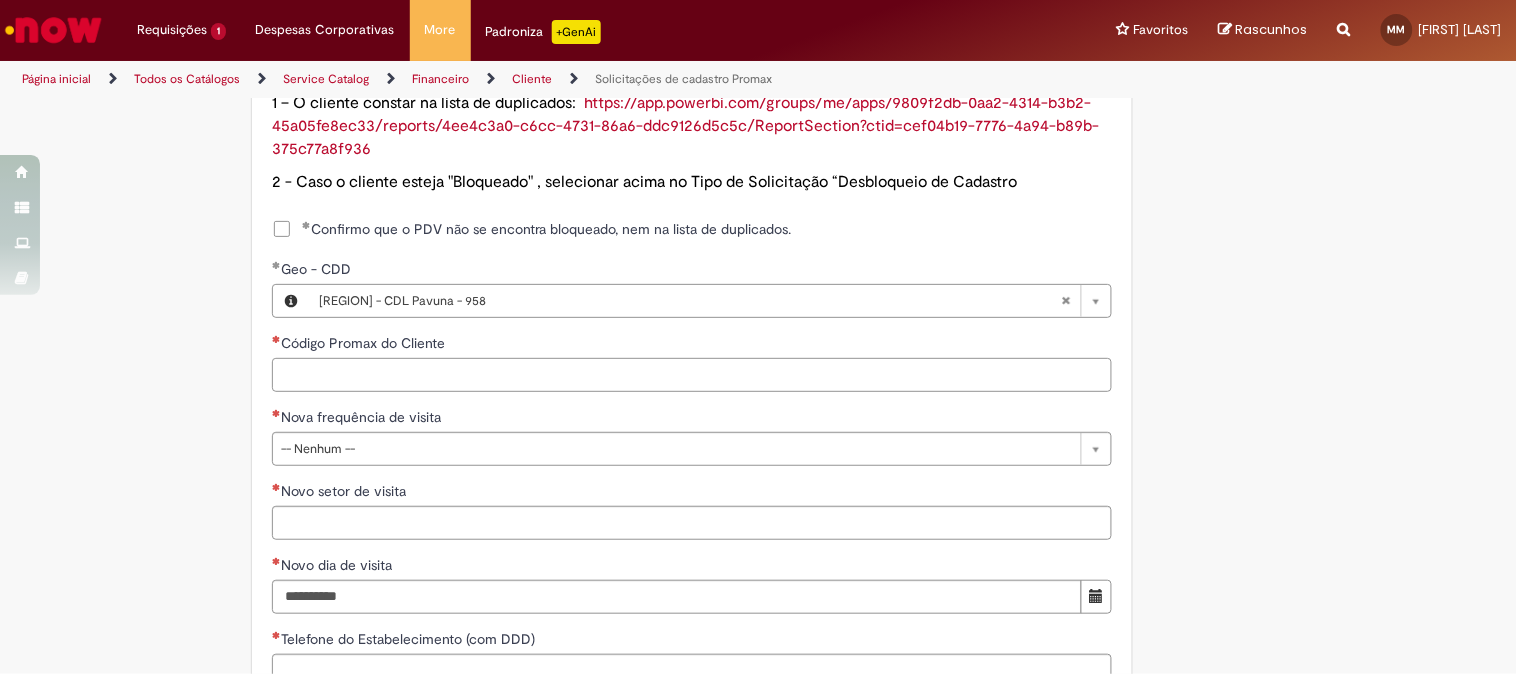 click on "Código Promax do Cliente" at bounding box center (692, 375) 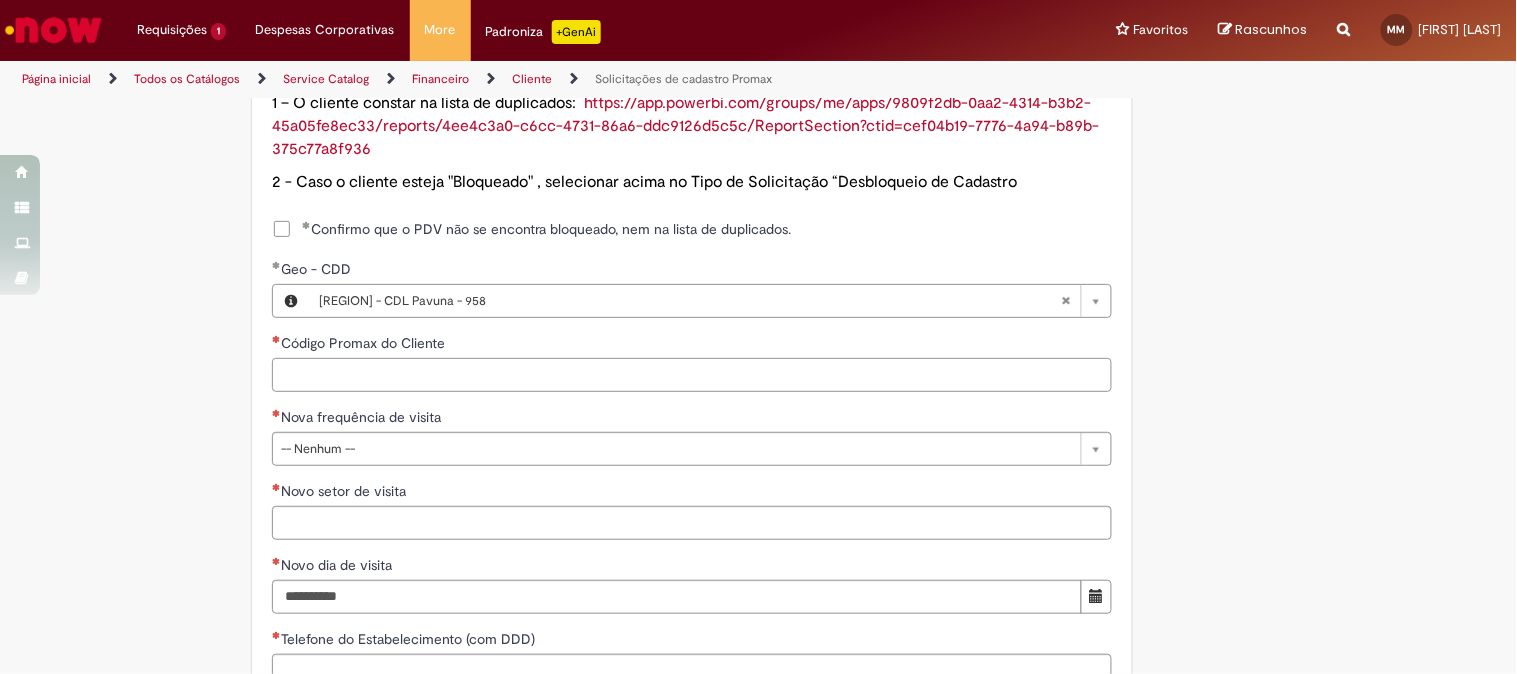 paste on "*****" 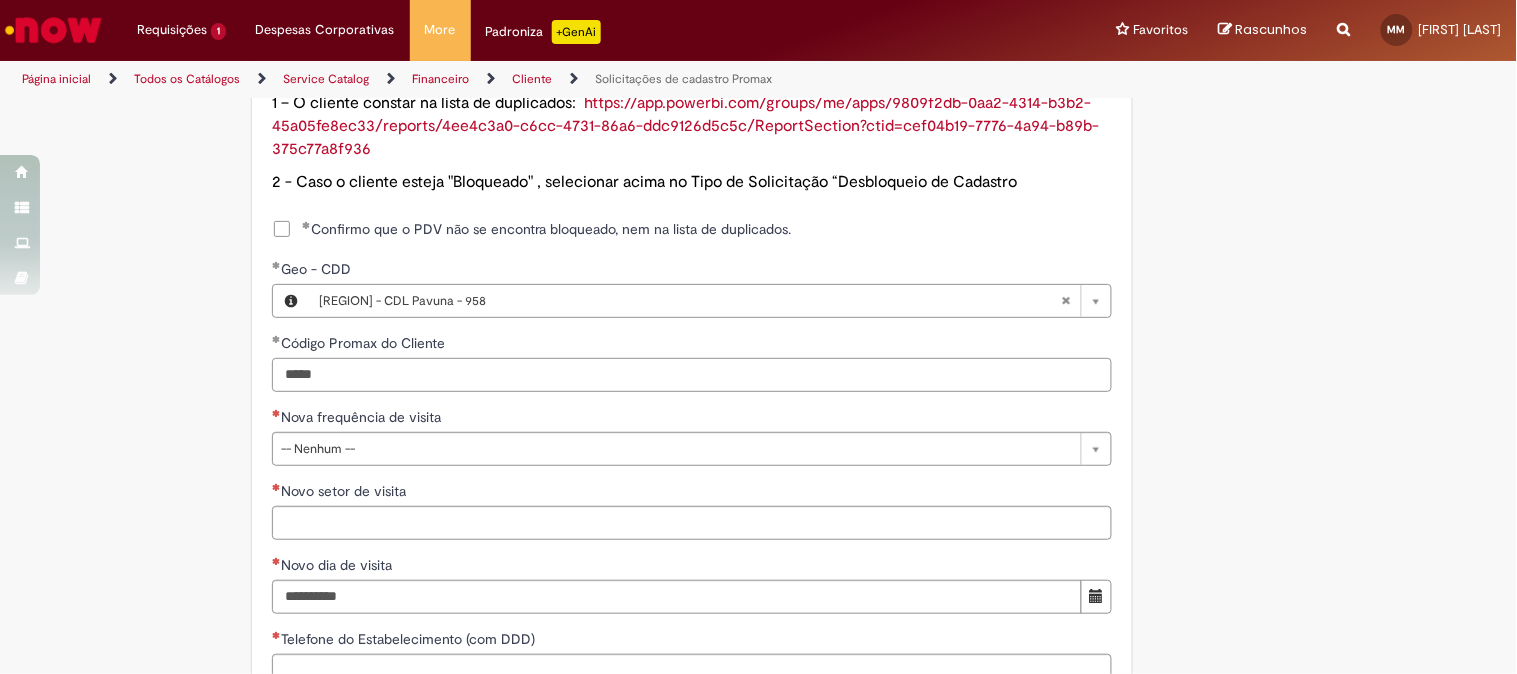 type on "*****" 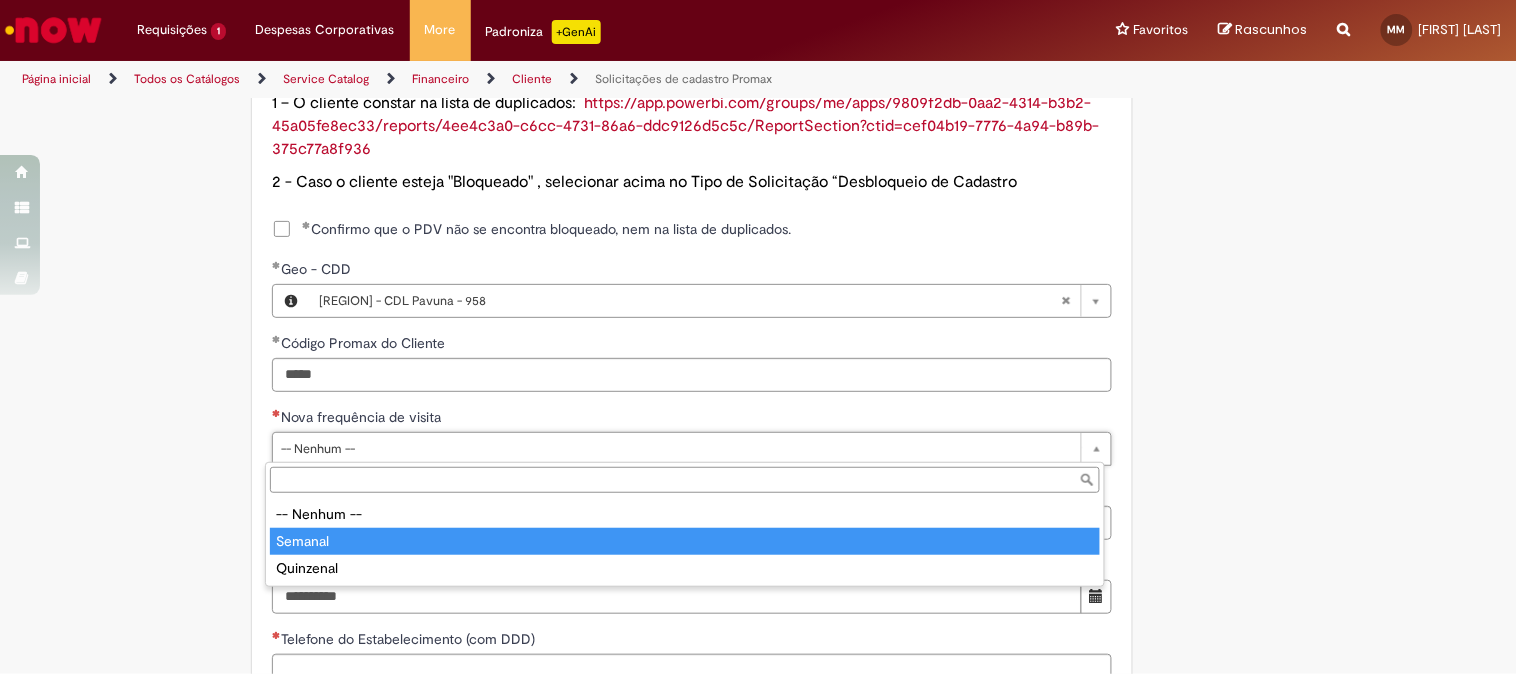 type on "*******" 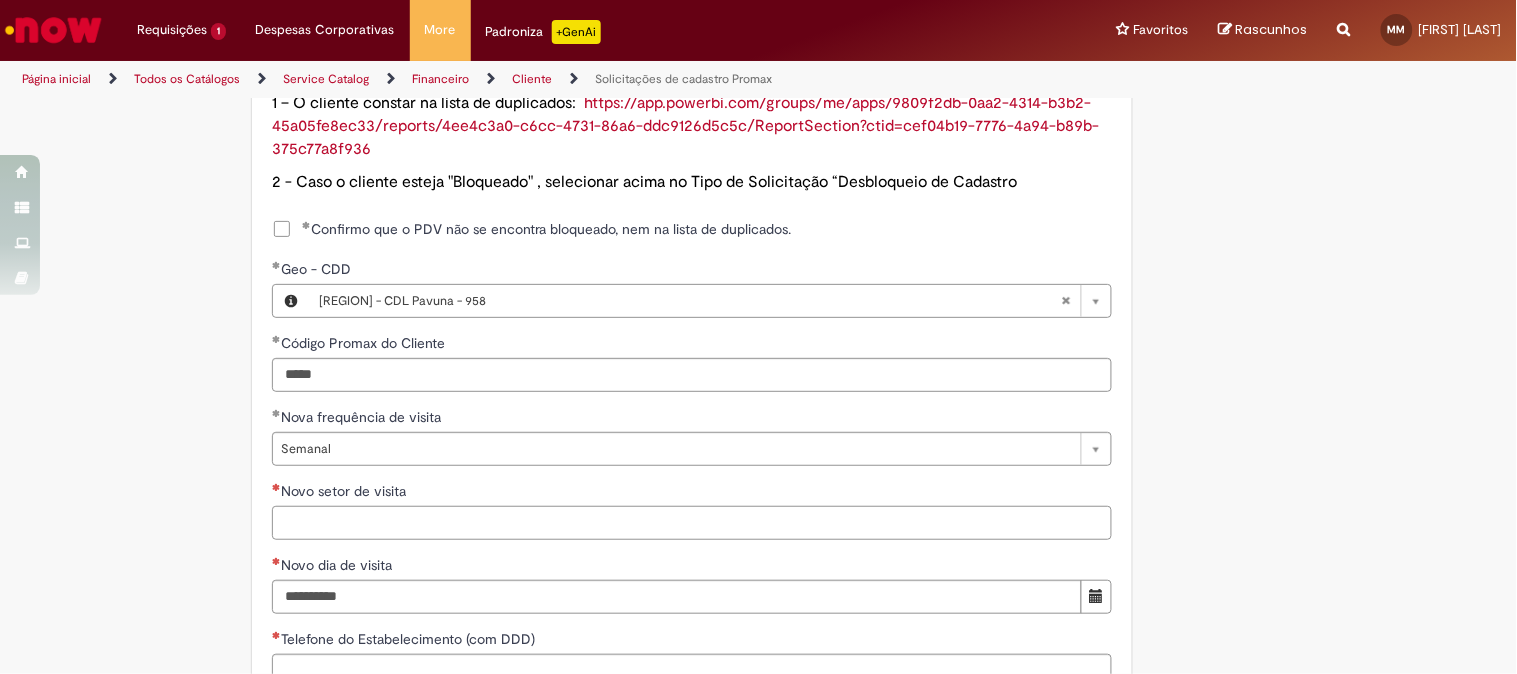 click on "Novo setor de visita" at bounding box center [692, 523] 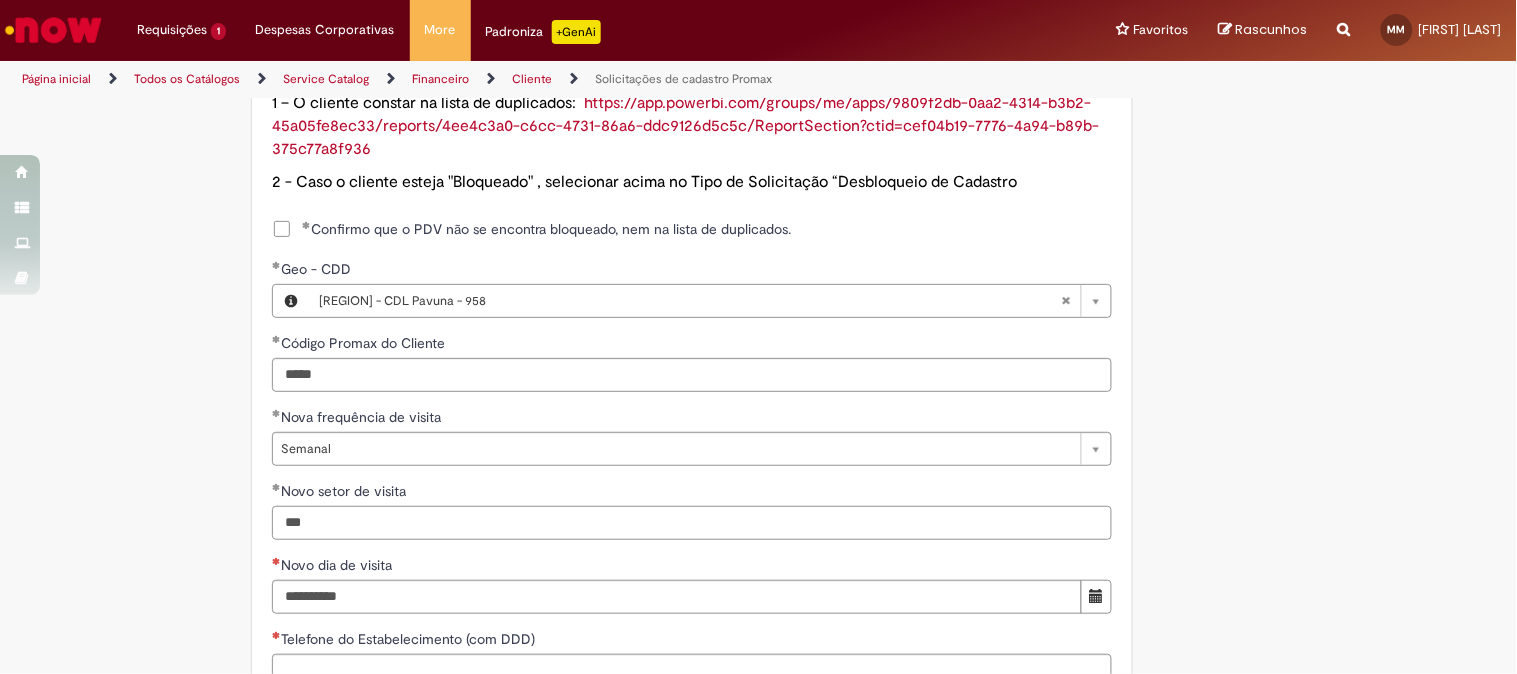 type on "***" 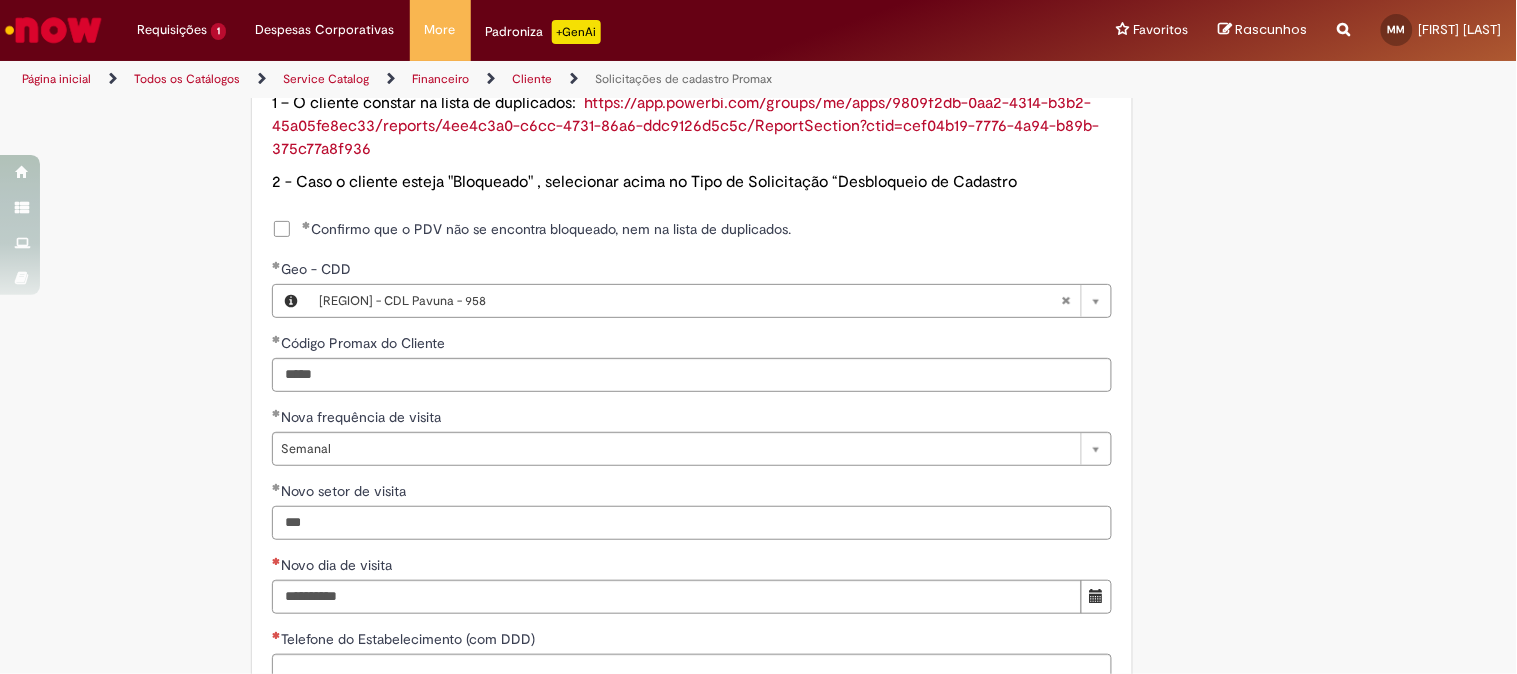 click on "***" at bounding box center (692, 523) 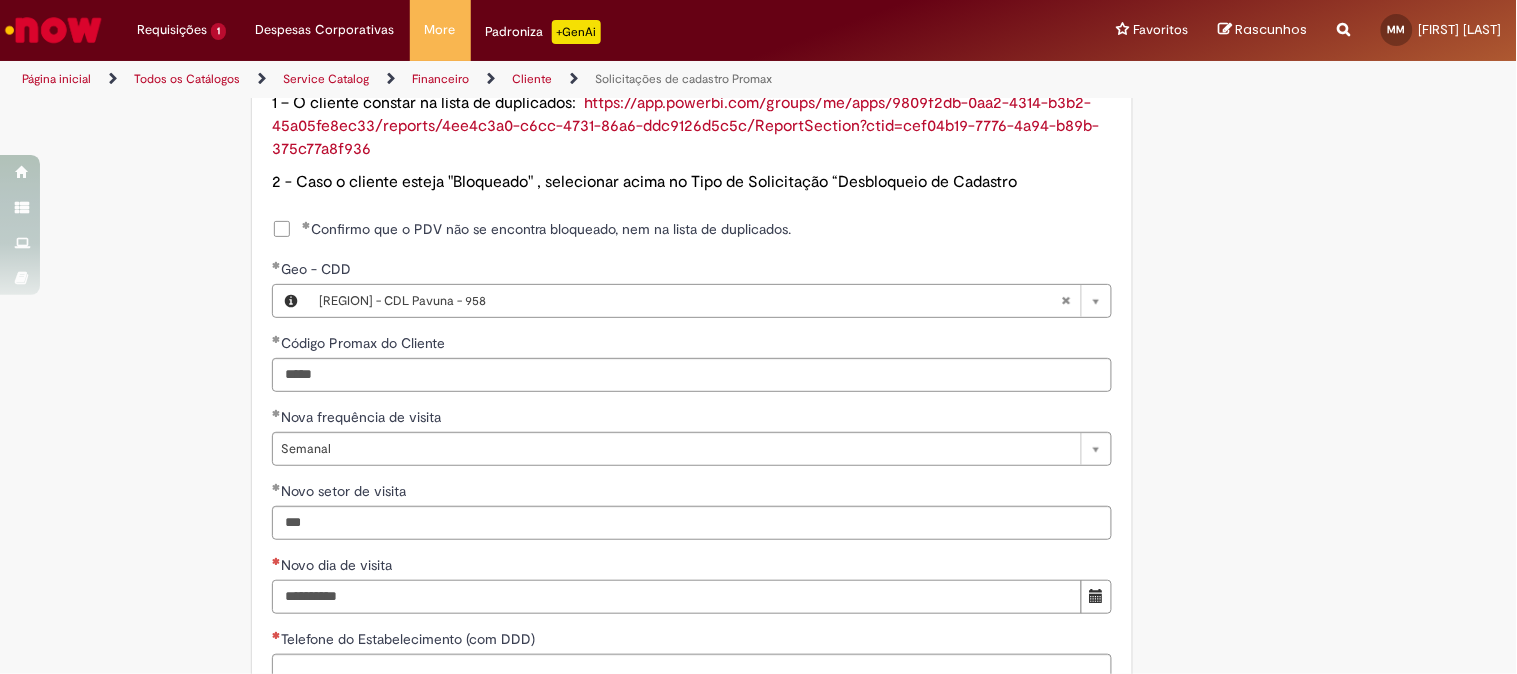 click on "Novo dia de visita" at bounding box center (677, 597) 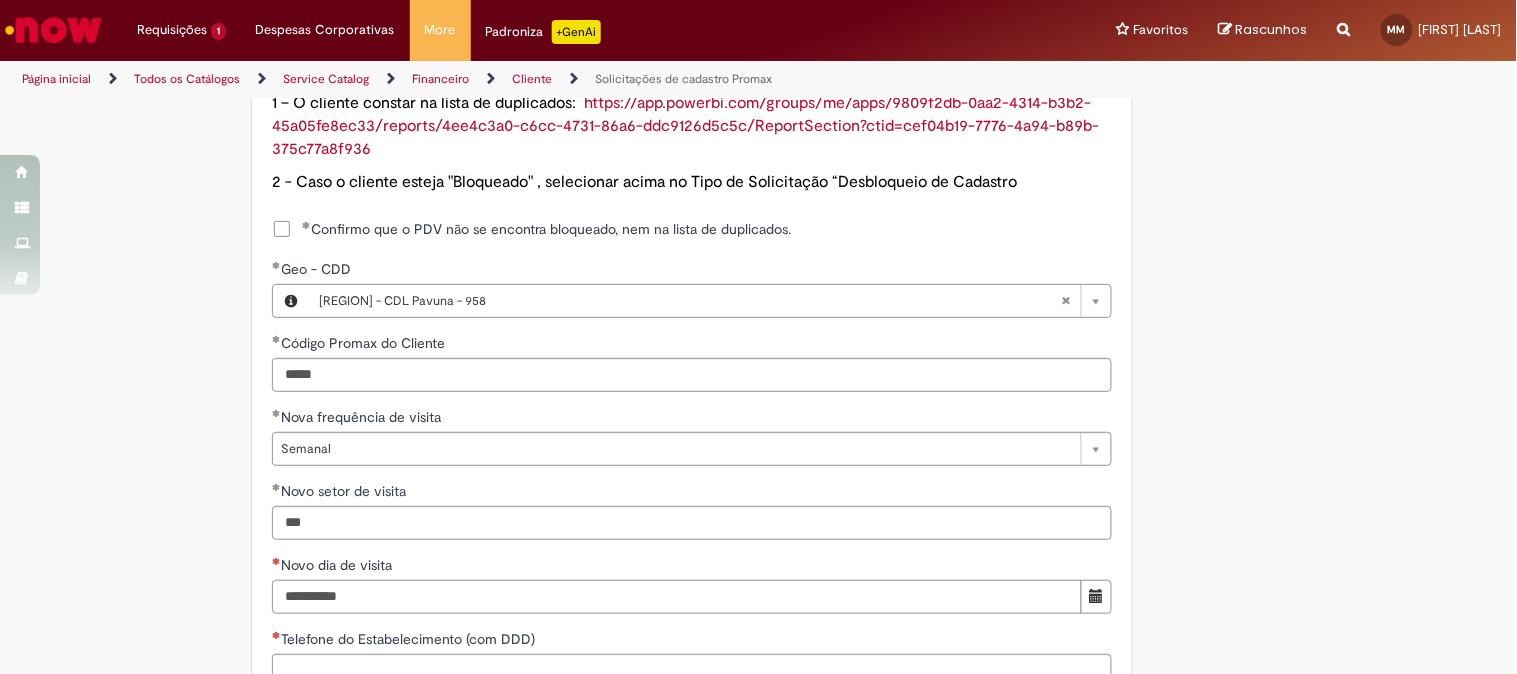 type on "**********" 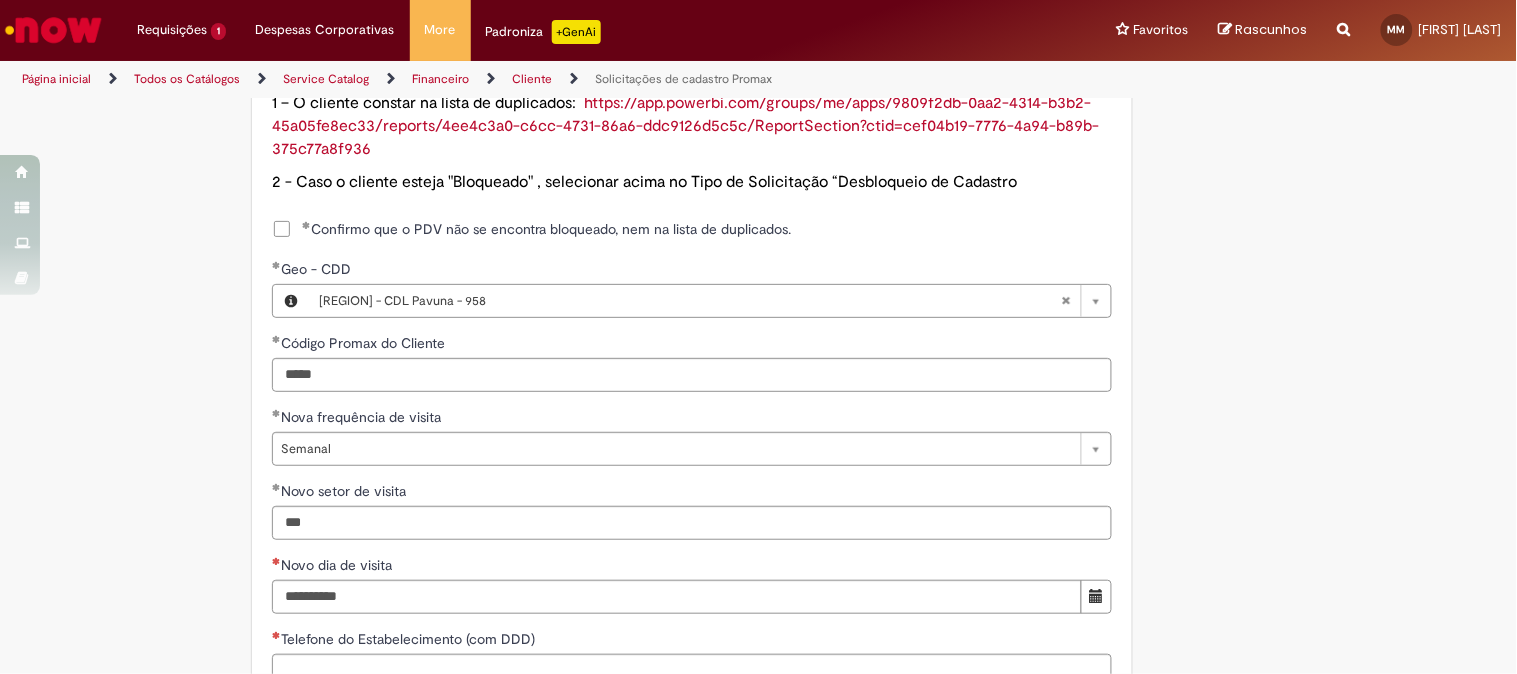 type 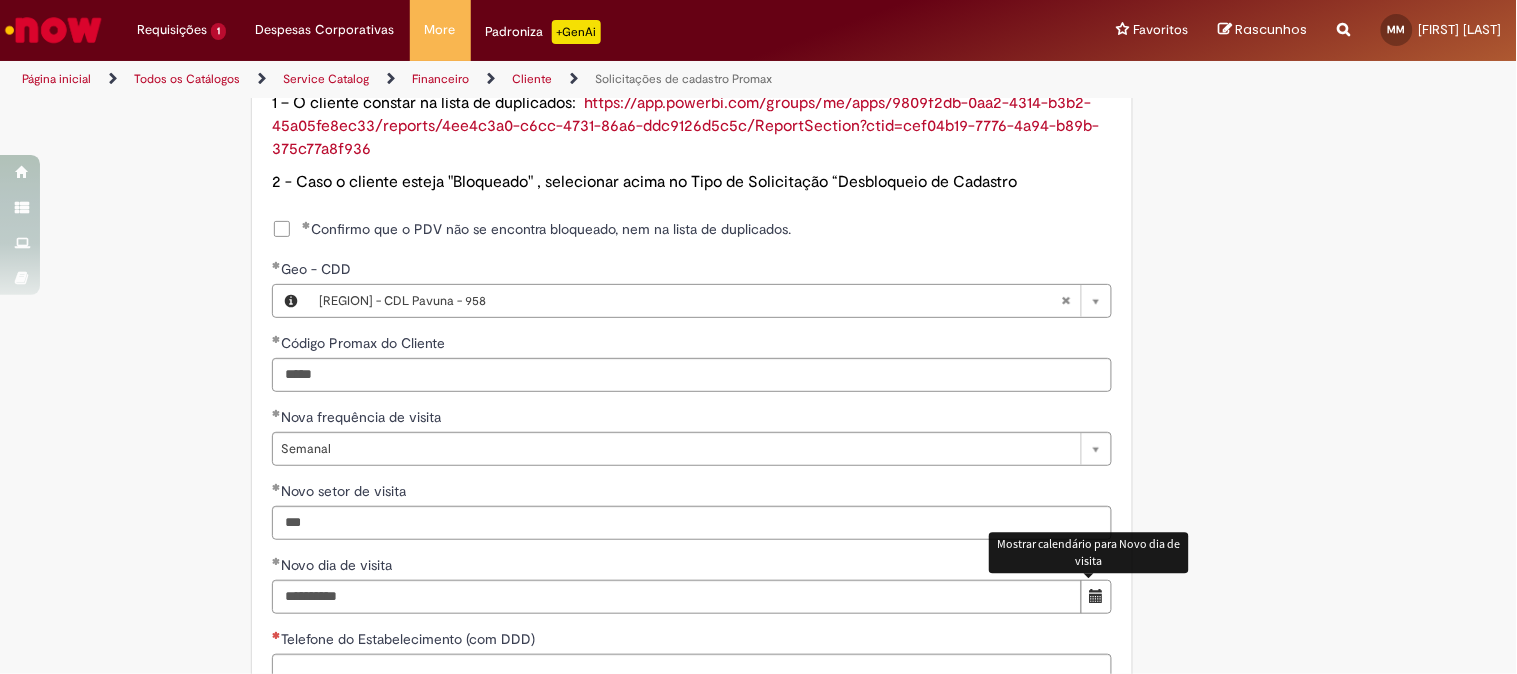 scroll, scrollTop: 1481, scrollLeft: 0, axis: vertical 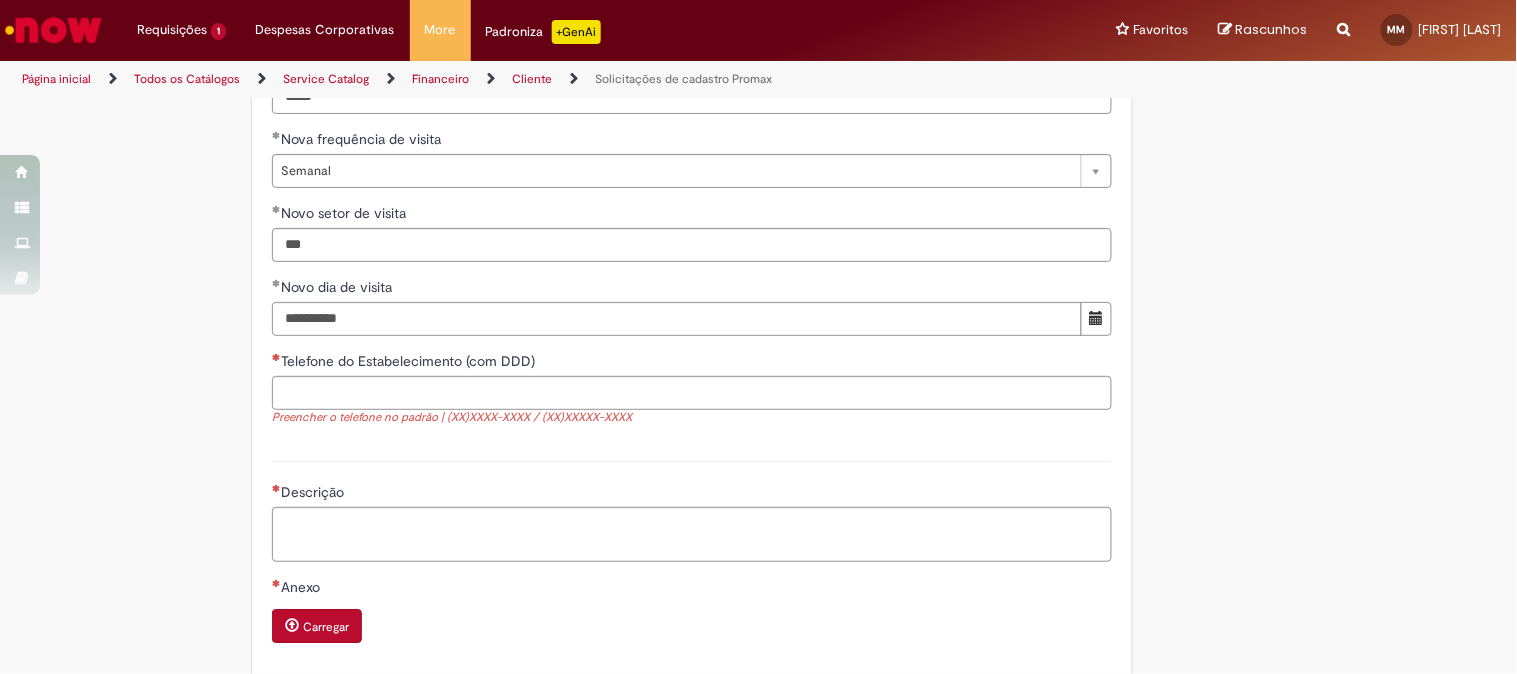 click on "Descrição" at bounding box center [692, 508] 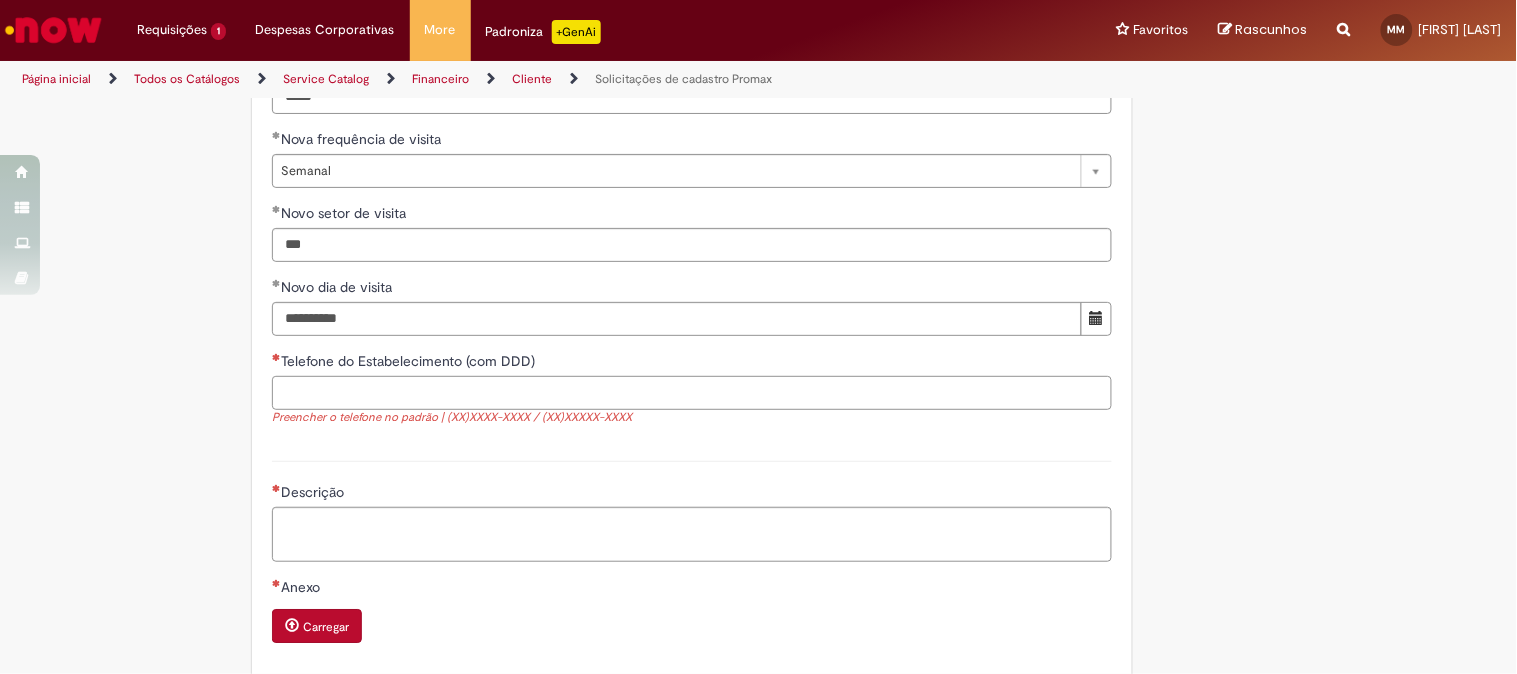 click on "Telefone do Estabelecimento (com DDD)" at bounding box center [692, 393] 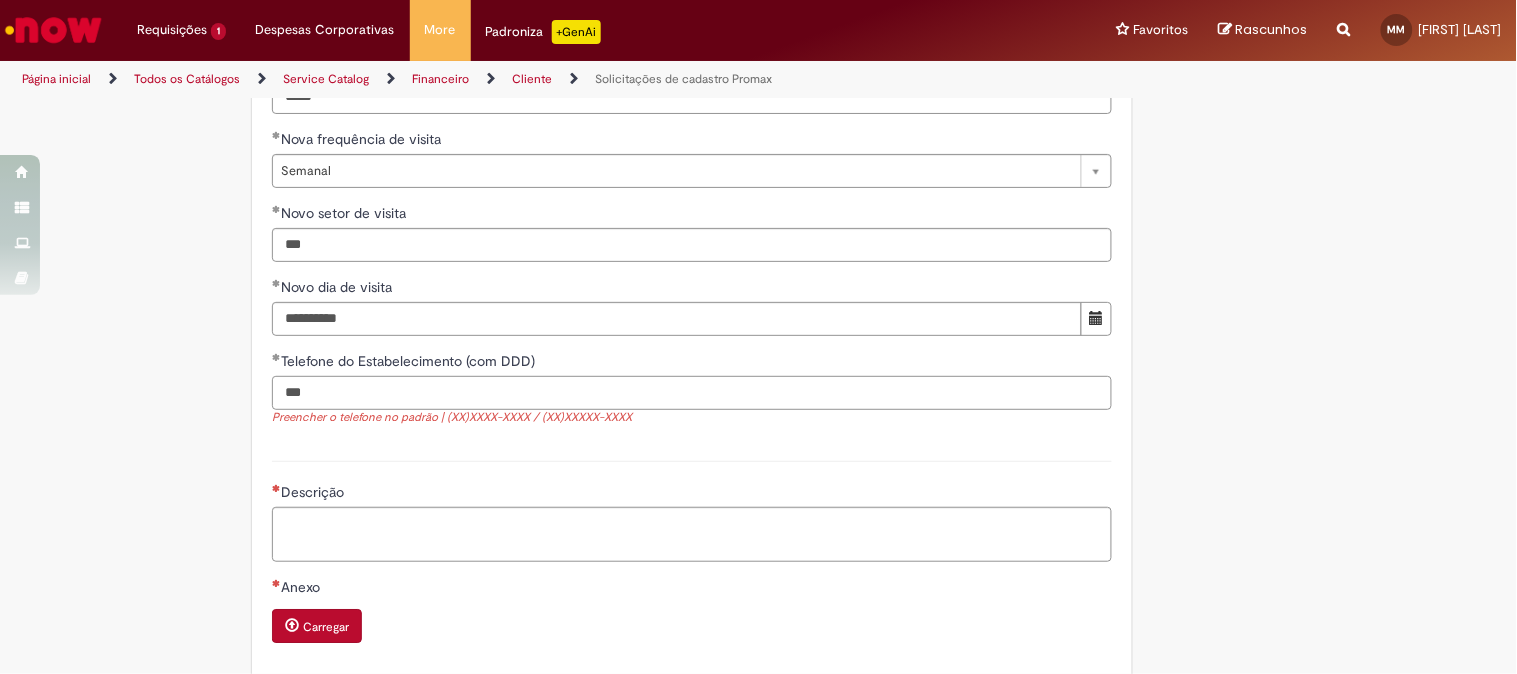 paste on "**********" 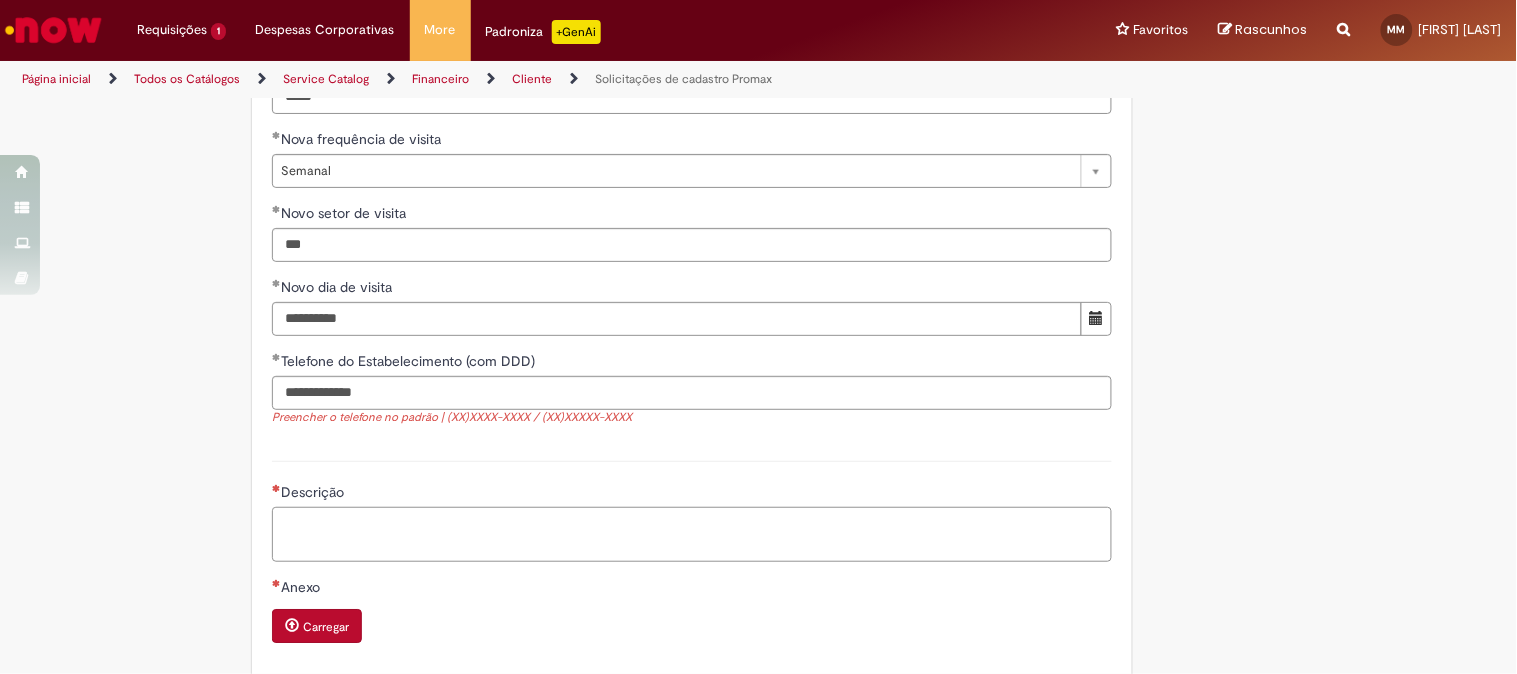 type on "**********" 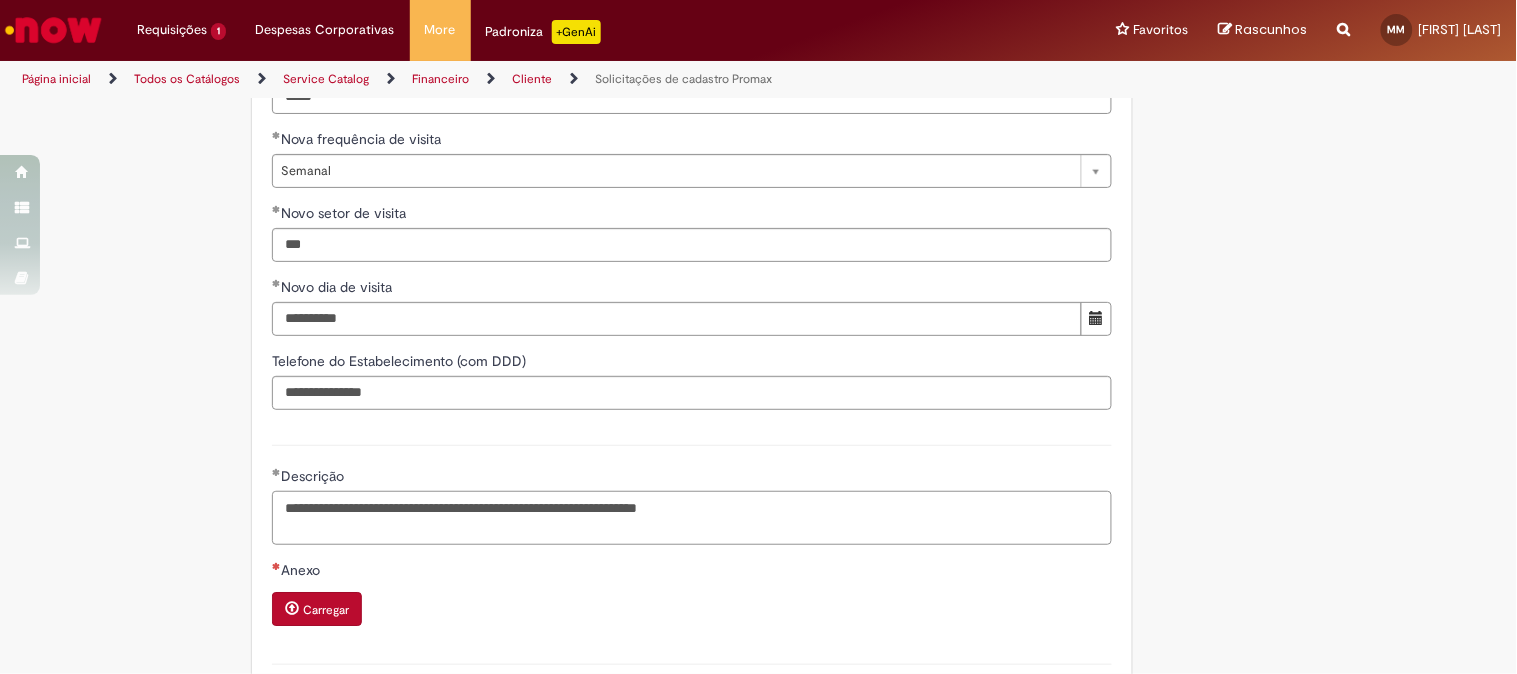 type on "**********" 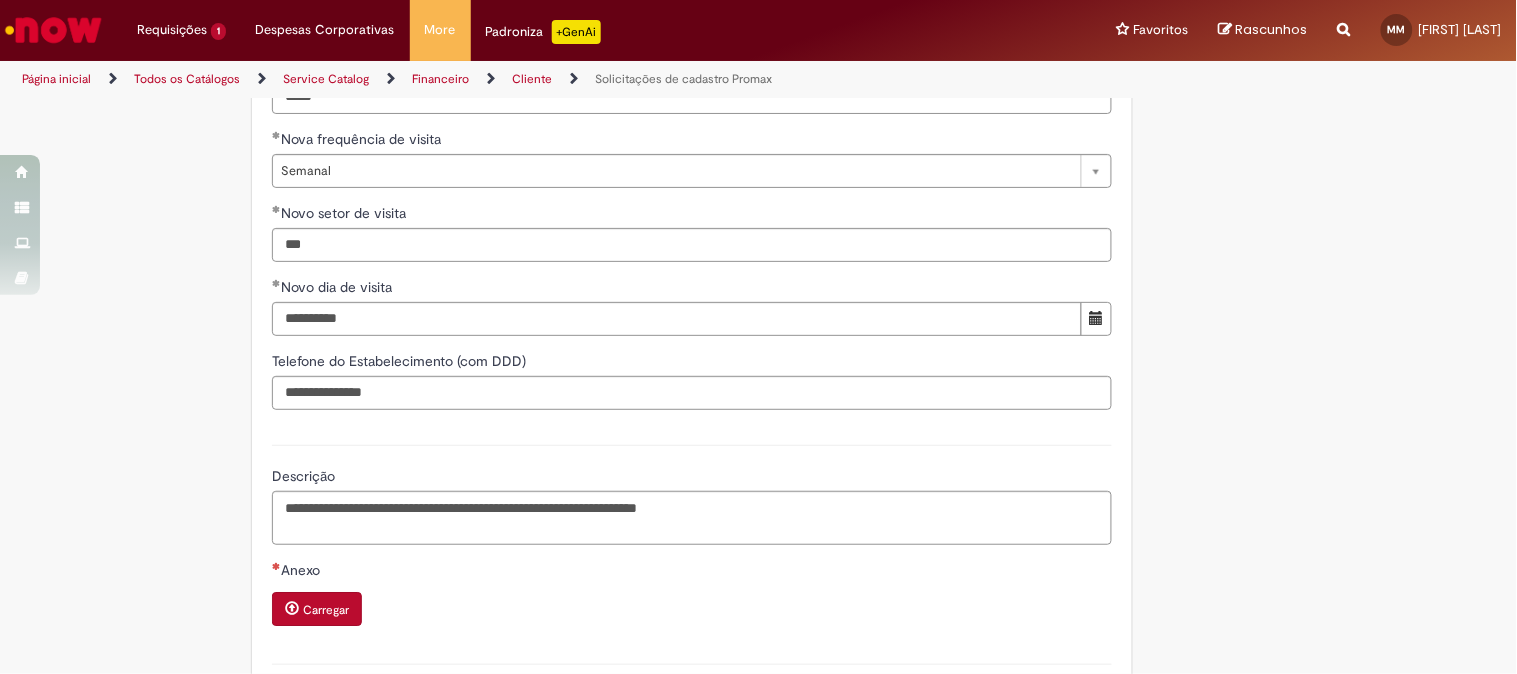 click on "Adicionar a Favoritos
Solicitações de cadastro Promax
Oferta exclusiva para bloqueio, desbloqueio, reativação e transferência de PDVs entre Operações, cadastro manuais de CDDS, fábricas e eventos.
📌 Em anexo, você encontra o nosso  Book de Documentos  com as orientações necessárias. Acesse também nosso SharePoint: 🔗  https://anheuserbuschinbev.sharepoint.com/sites/ComunicacaoOTC E-mail de contato:   [EMAIL]
⚠️  Importante: As solicitações de  atualização de dados ou documentos  devem ser realizadas  exclusivamente pela plataforma Bees Care (Zendesk),  atraves do Link 🔗  https://ab-inbevbr.zendesk.com
📥 Abaixo, você confere o passo a passo de como abrir uma solicitação na plataforma.
SAP Interim Country Code ** Favorecido" at bounding box center (759, -236) 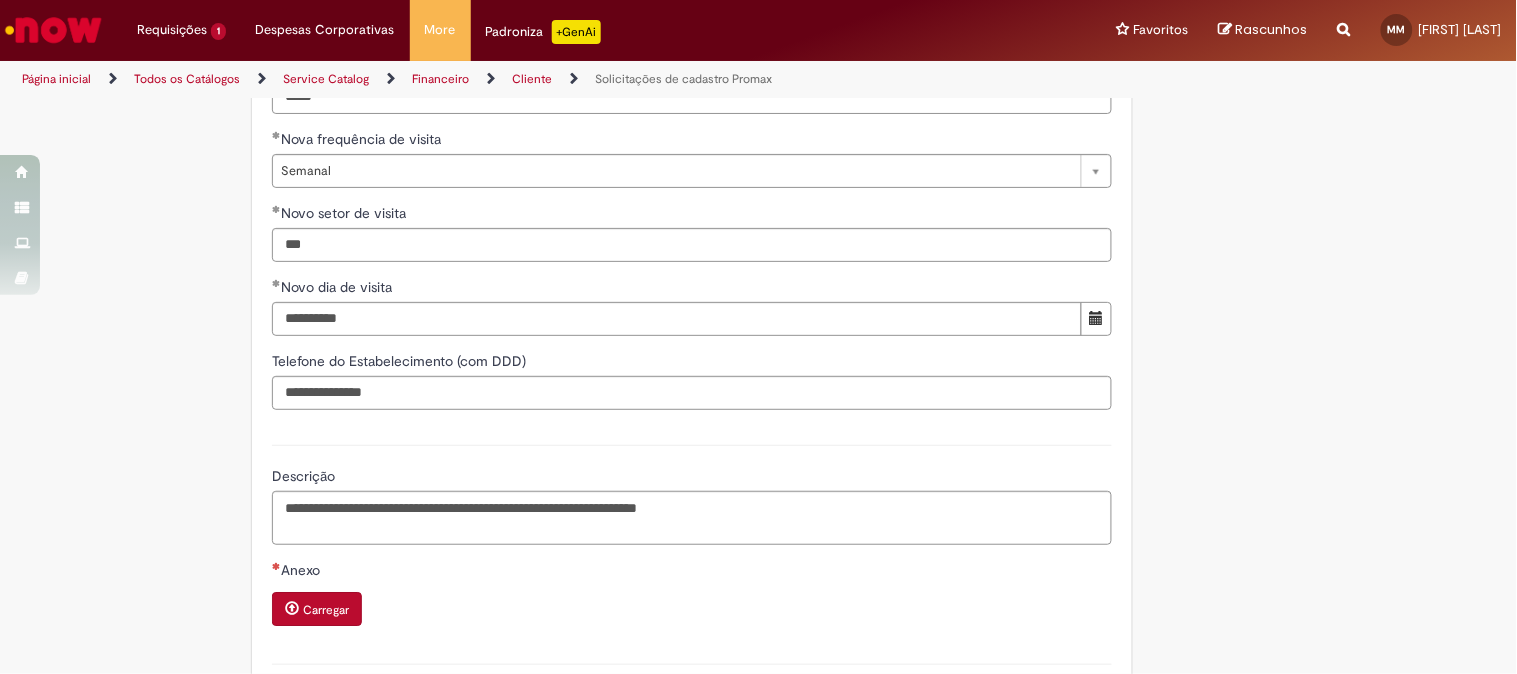 drag, startPoint x: 1297, startPoint y: 384, endPoint x: 1182, endPoint y: 448, distance: 131.60927 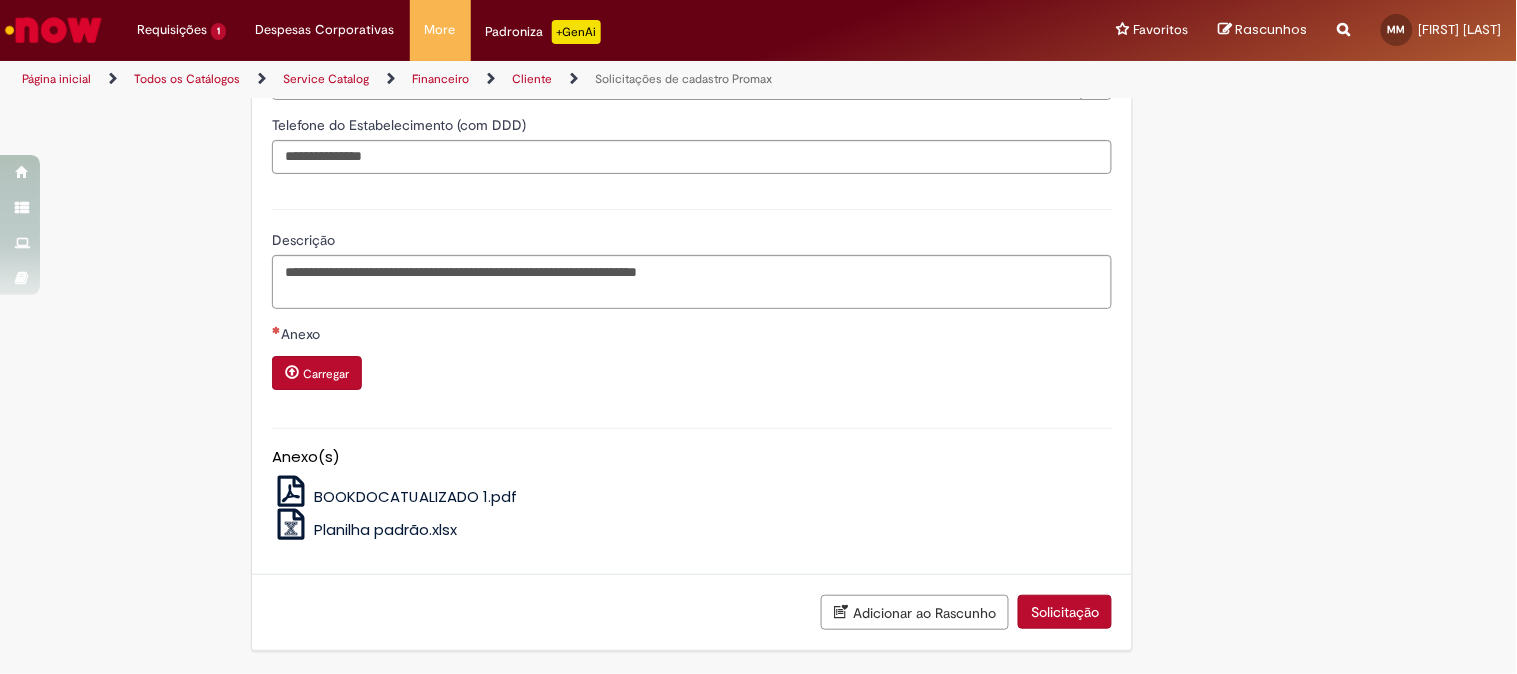 click on "Carregar" at bounding box center (317, 373) 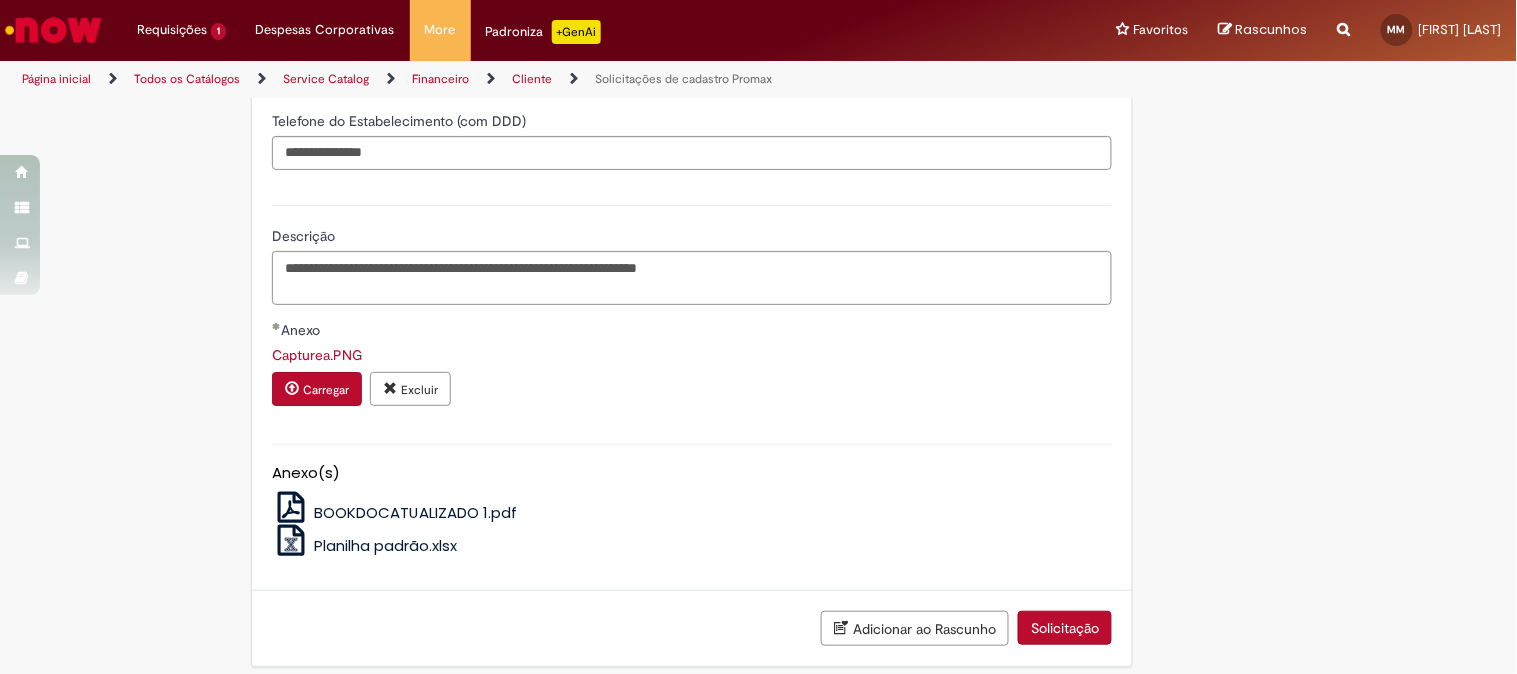 scroll, scrollTop: 1741, scrollLeft: 0, axis: vertical 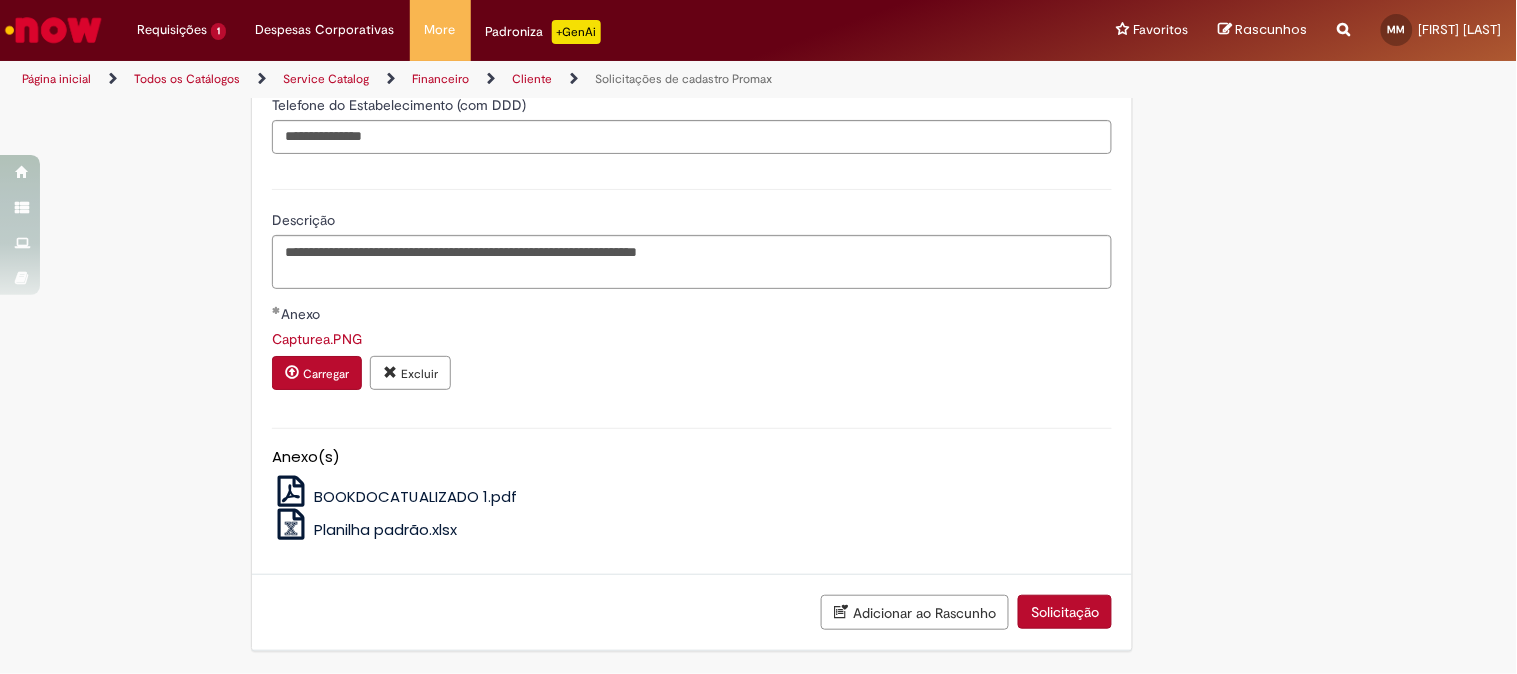 click on "Solicitação" at bounding box center (1065, 612) 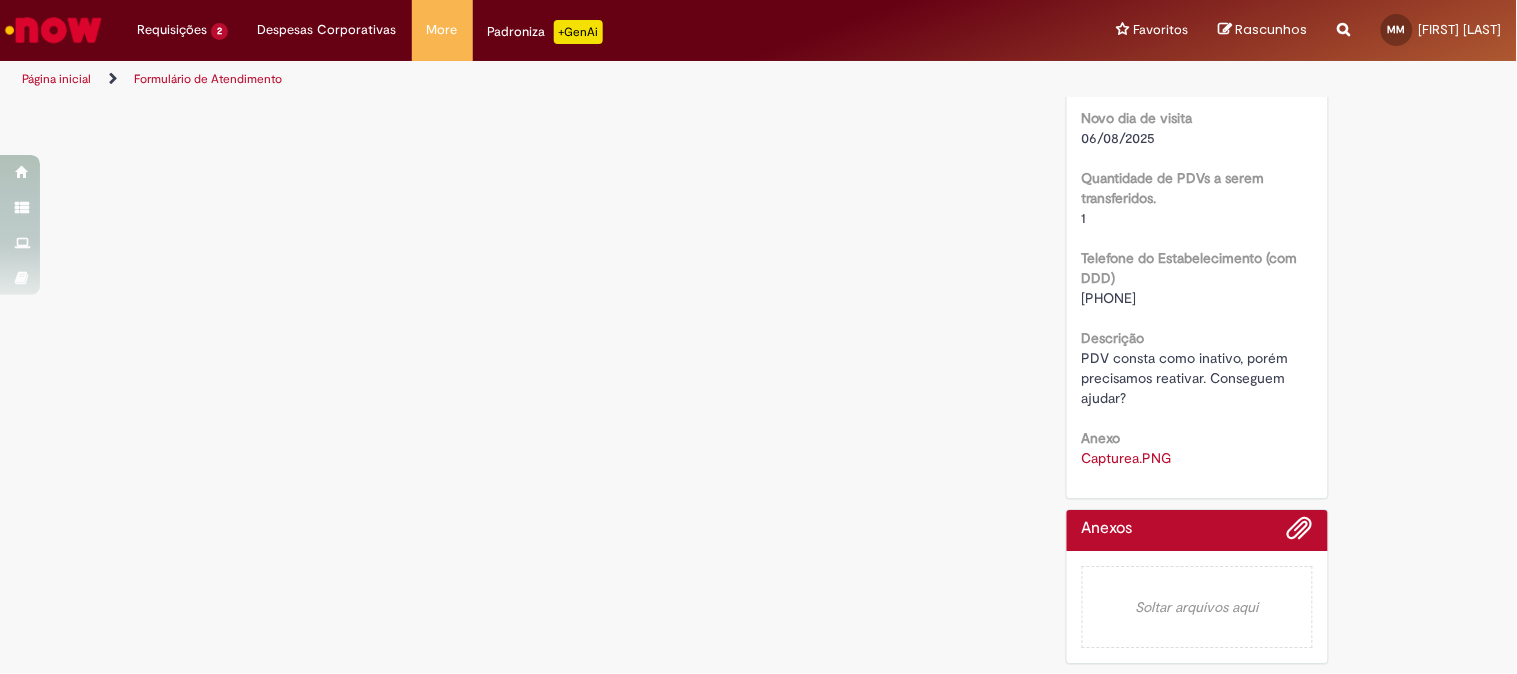 scroll, scrollTop: 0, scrollLeft: 0, axis: both 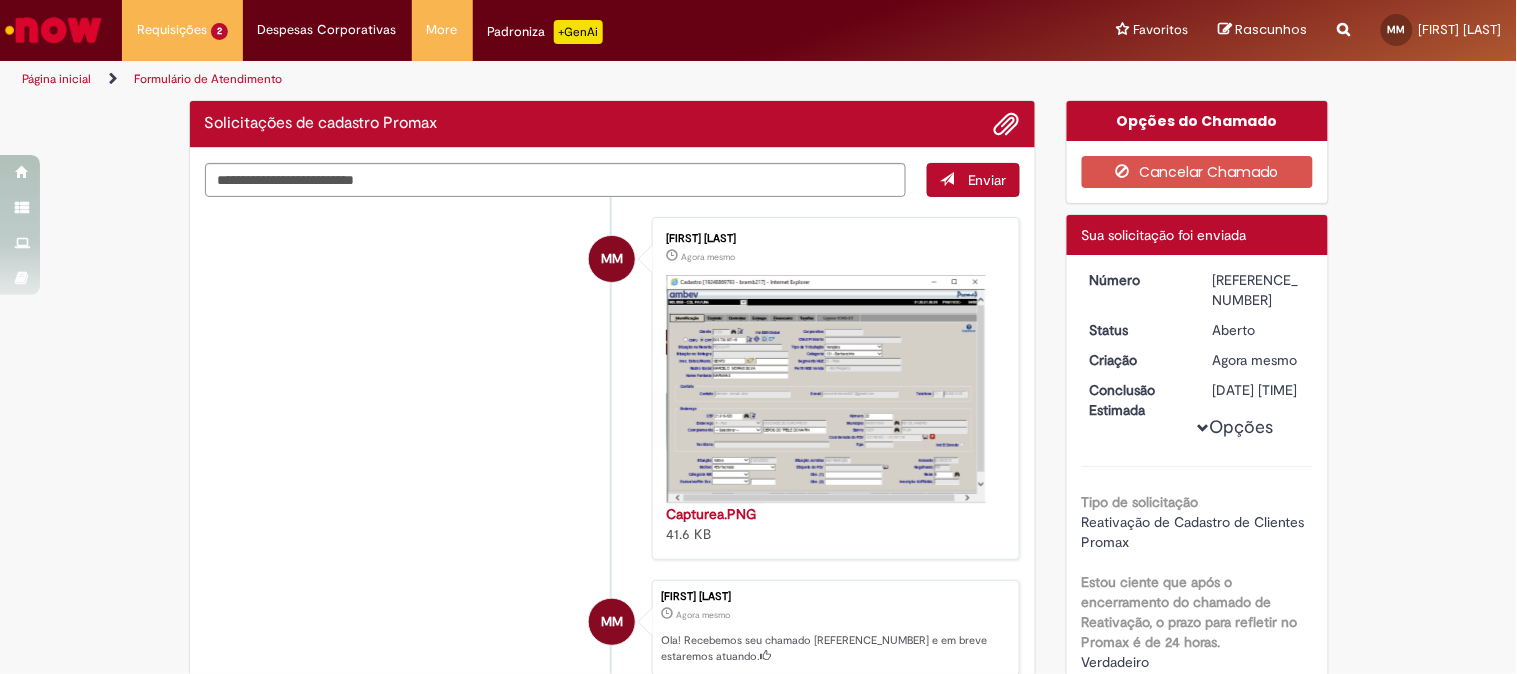 click on "Número
[REFERENCE_NUMBER]
Status
Aberto
Criação
Agora mesmo Agora mesmo
Conclusão Estimada
[DATE] [TIME]
Opções
Tipo de solicitação
Reativação de Cadastro de Clientes Promax
Estou ciente que após o encerramento do chamado de Reativação, o prazo para refletir no Promax é de 24 horas.
Verdadeiro
Confirmo que não existe pendências na Inscrição Estadual/CNPJ e que está bloqueado no Promax
Falso
Confirmo que o PDV não se encontra bloqueado, nem na lista de duplicados.
Verdadeiro
Confirmo que não se trata de PDV fechado, PDV consumidor final ou PDV duplicado
Falso
Falso" at bounding box center [1197, 1078] 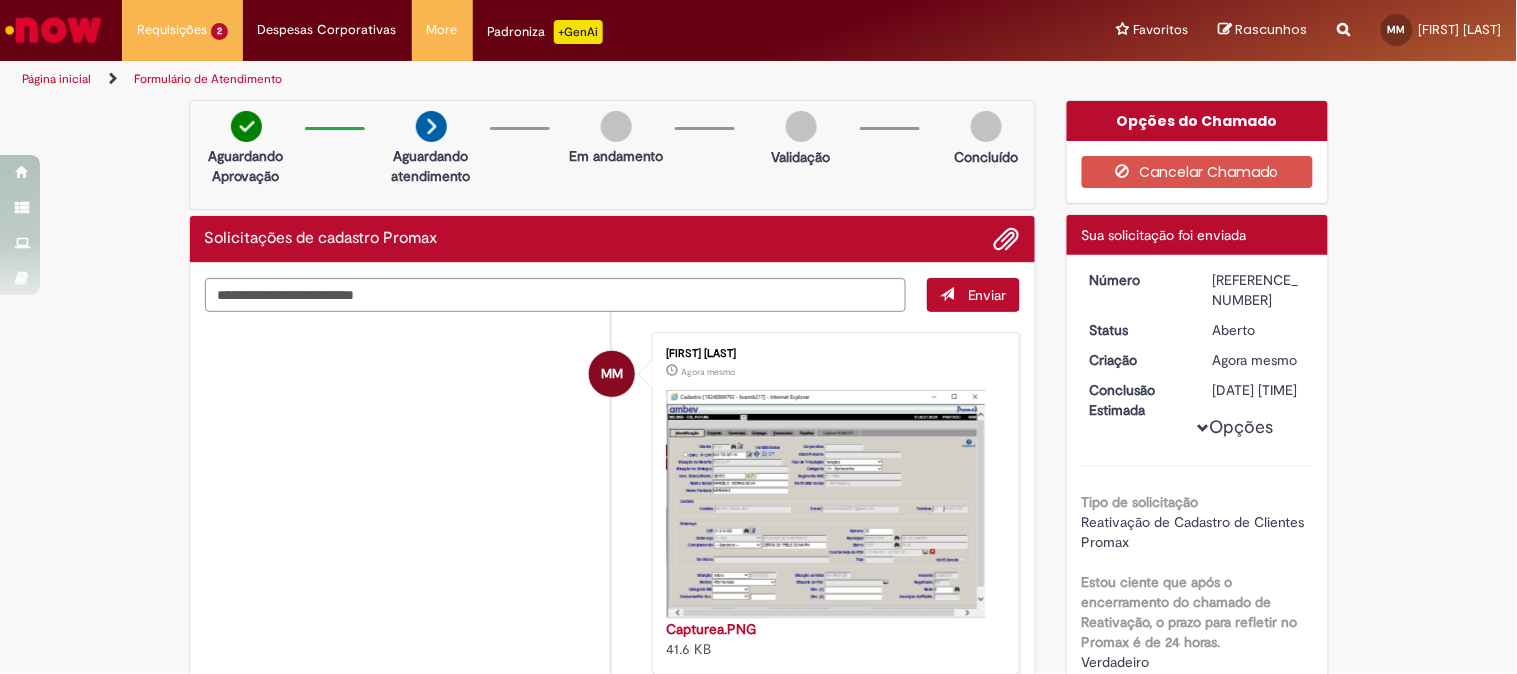 click on "[REFERENCE_NUMBER]" at bounding box center [1259, 290] 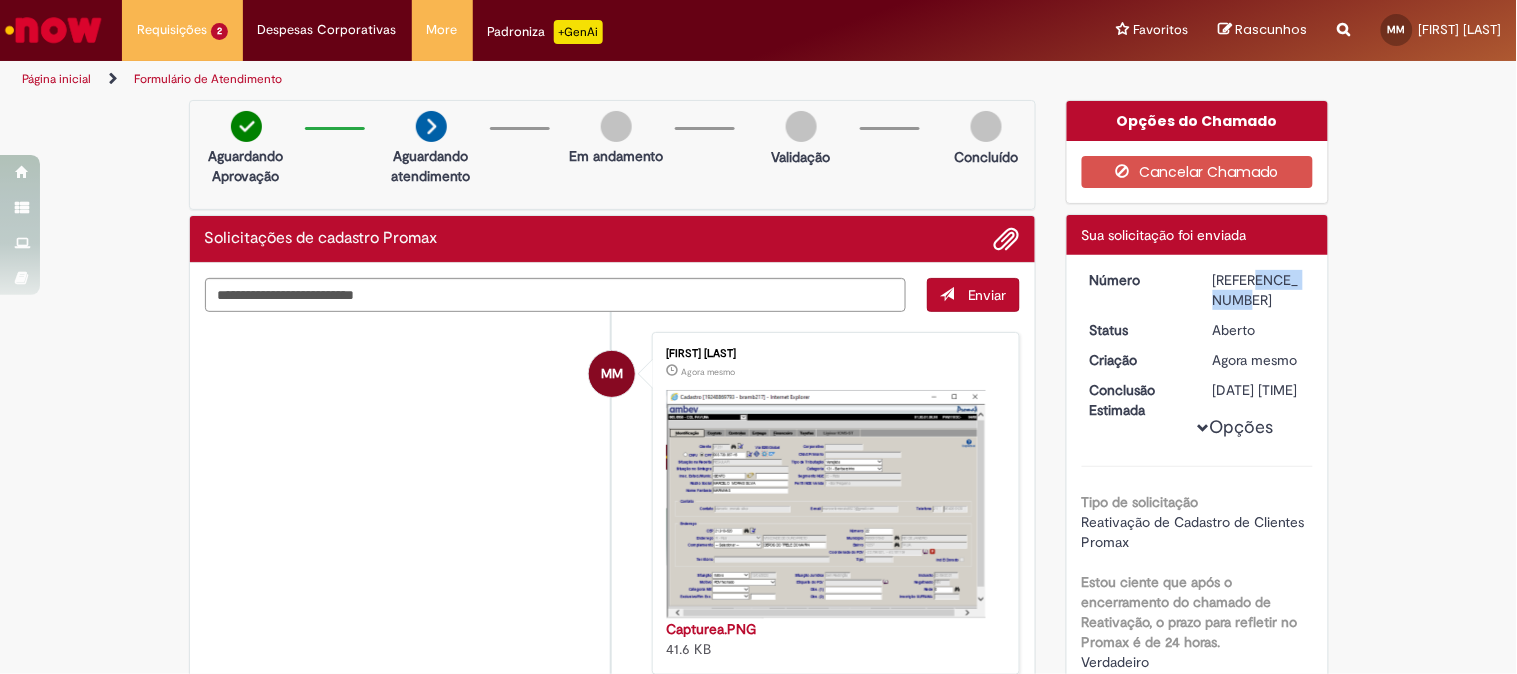 click on "[REFERENCE_NUMBER]" at bounding box center [1259, 290] 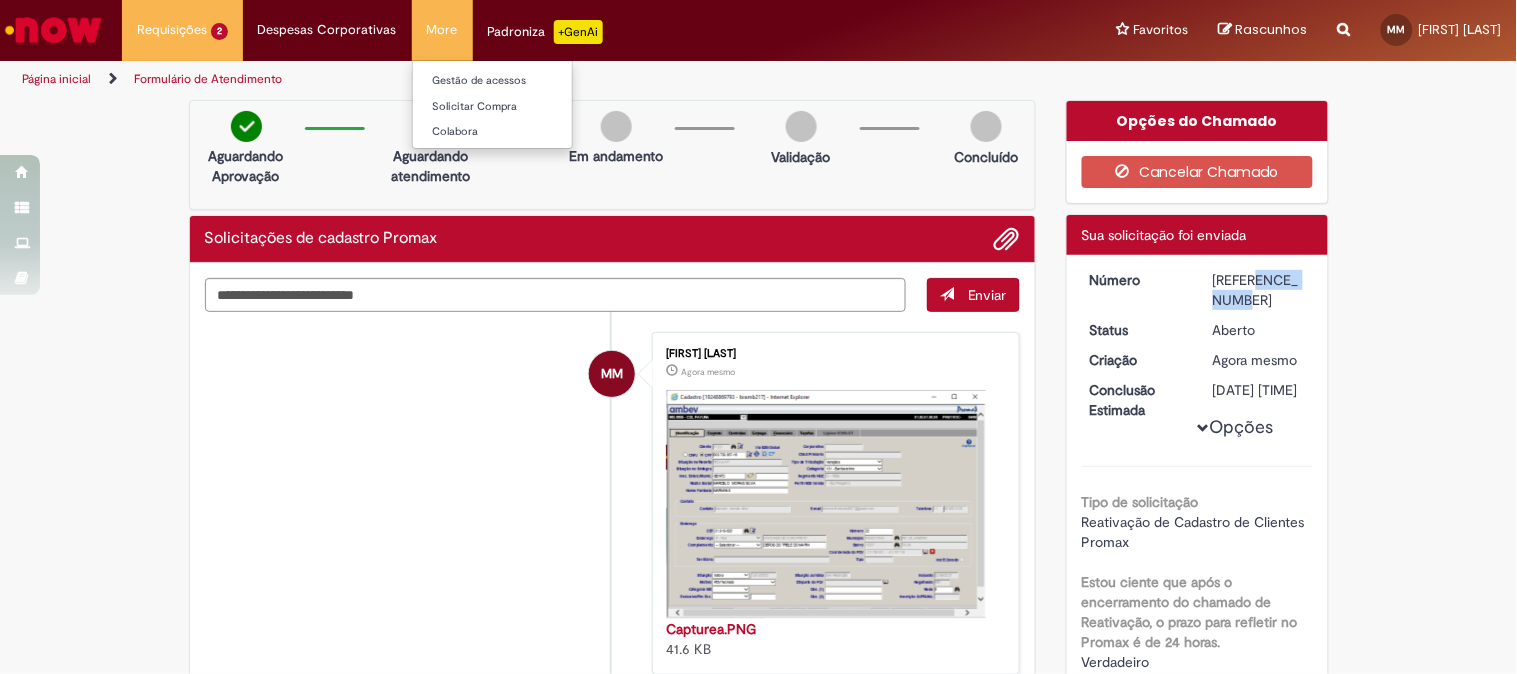 copy on "[REFERENCE_NUMBER]" 